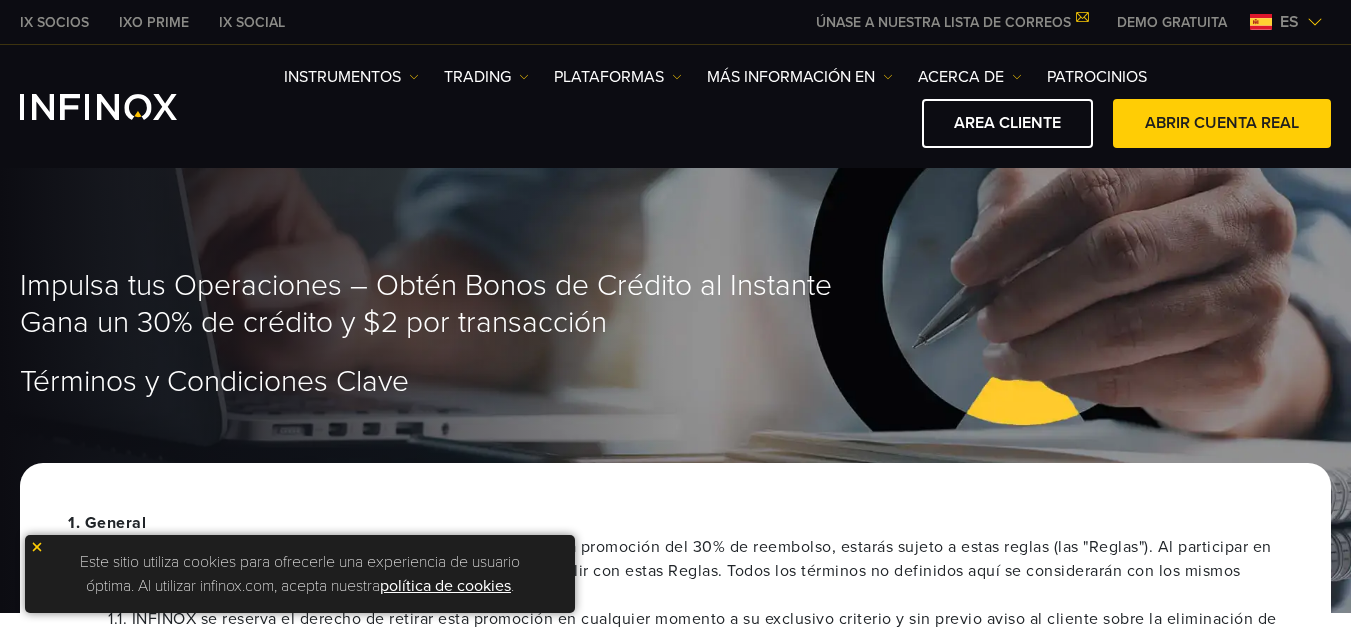 scroll, scrollTop: 0, scrollLeft: 0, axis: both 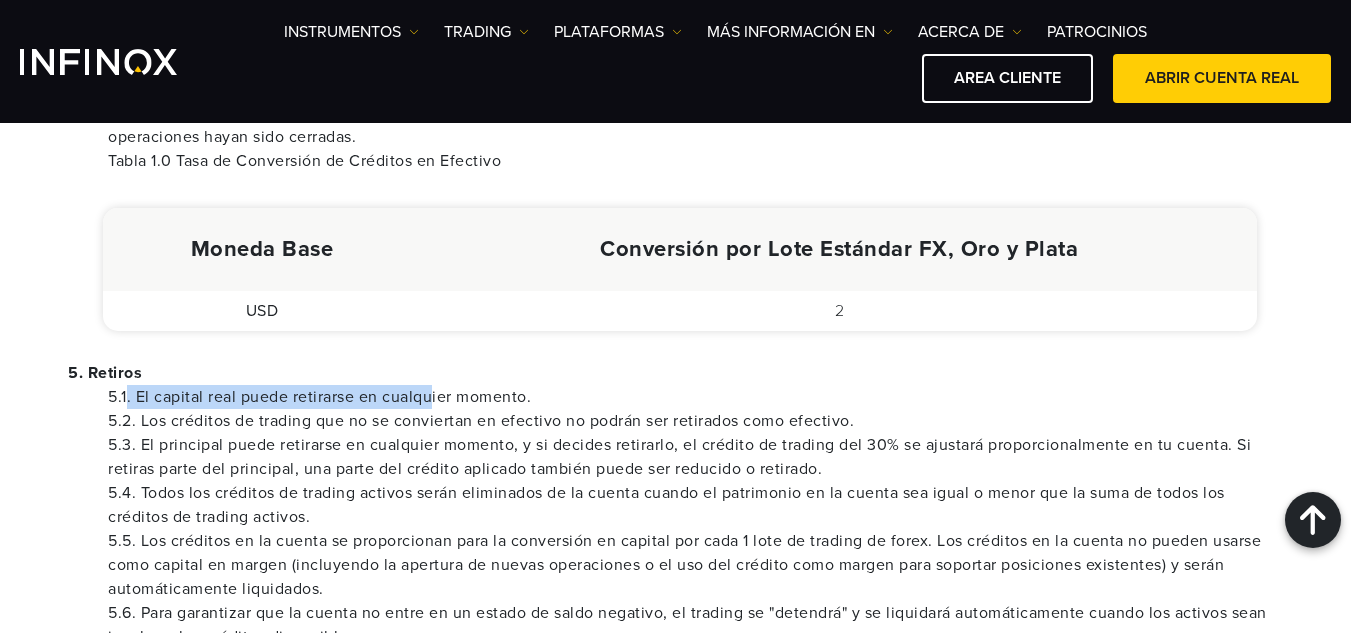 drag, startPoint x: 128, startPoint y: 398, endPoint x: 432, endPoint y: 385, distance: 304.27783 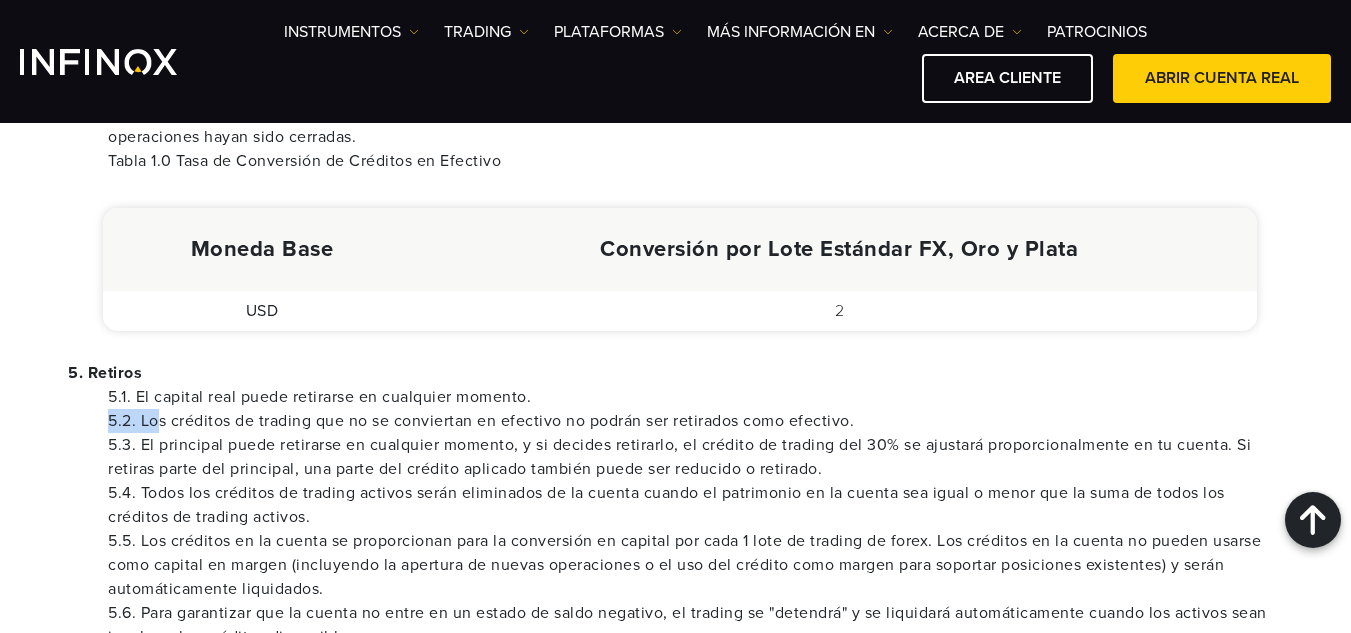 drag, startPoint x: 154, startPoint y: 428, endPoint x: 642, endPoint y: 394, distance: 489.18298 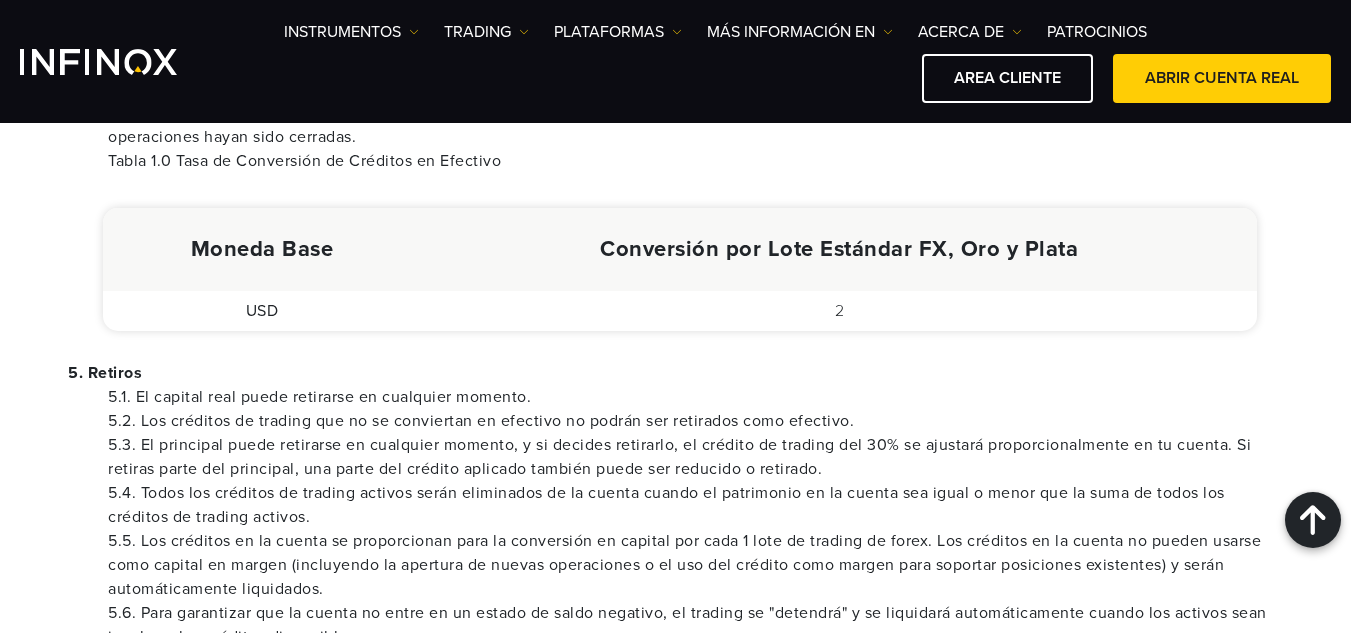 click on "5.2. Los créditos de trading que no se conviertan en efectivo no podrán ser retirados como efectivo." at bounding box center [695, 421] 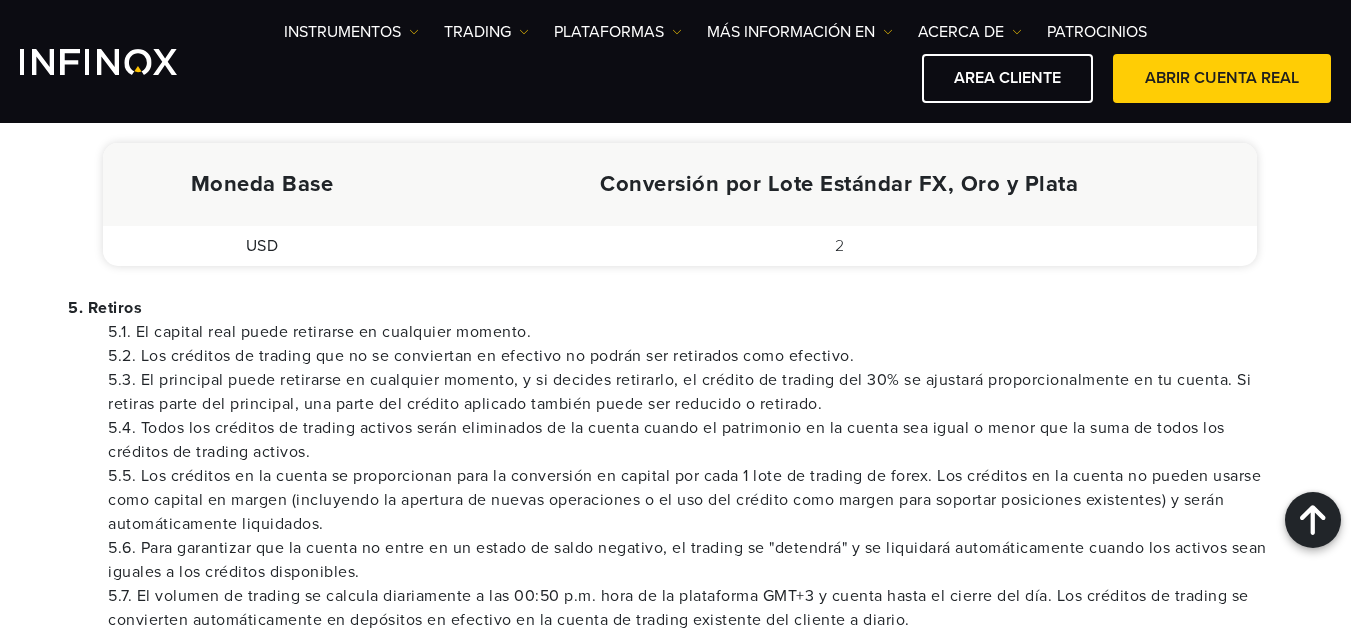 scroll, scrollTop: 1551, scrollLeft: 0, axis: vertical 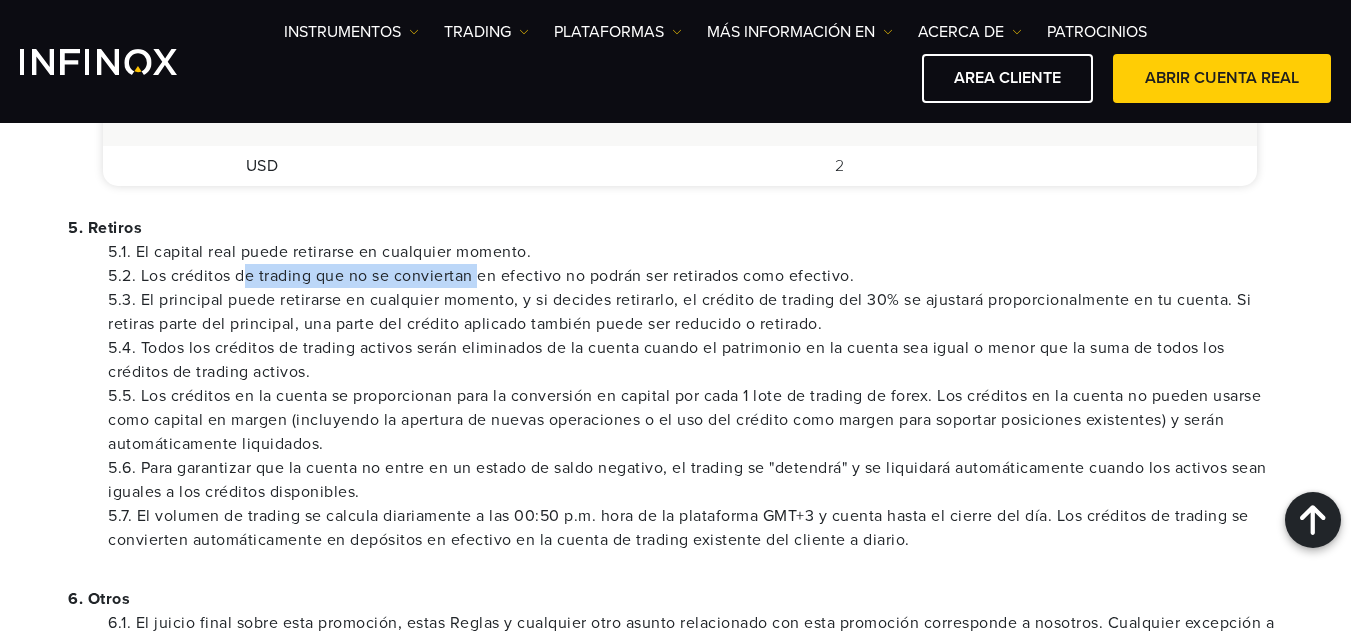 drag, startPoint x: 248, startPoint y: 283, endPoint x: 482, endPoint y: 286, distance: 234.01923 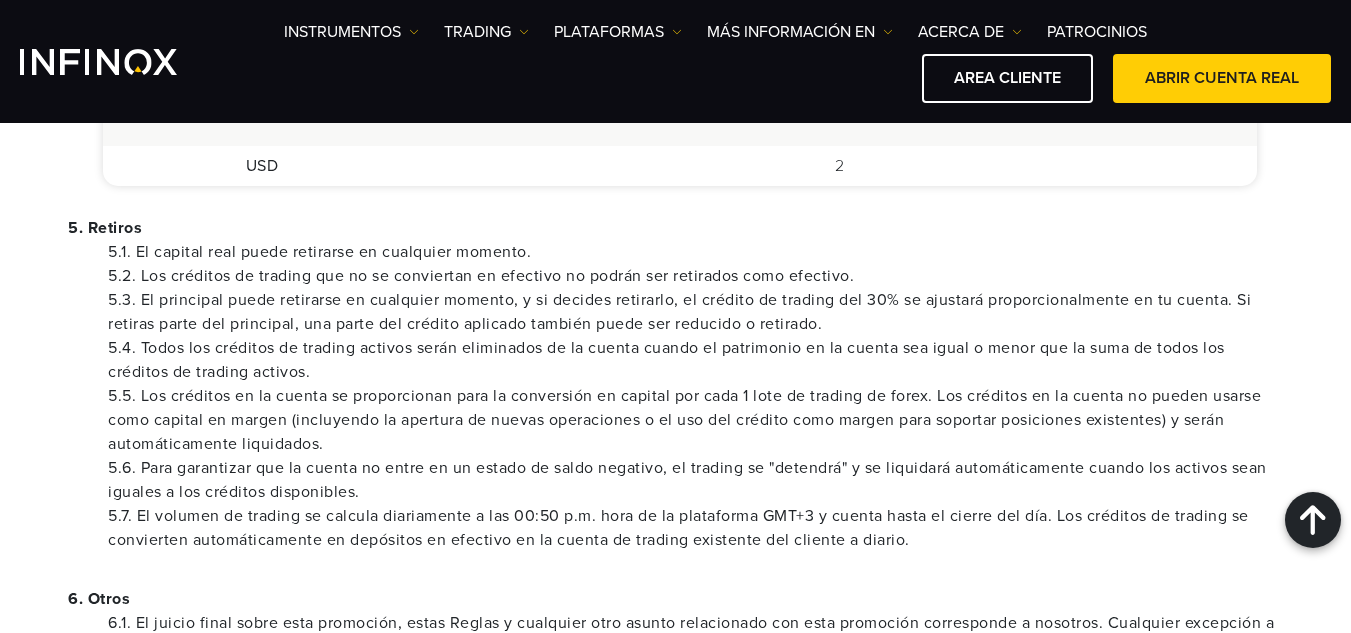 drag, startPoint x: 482, startPoint y: 286, endPoint x: 405, endPoint y: 303, distance: 78.854294 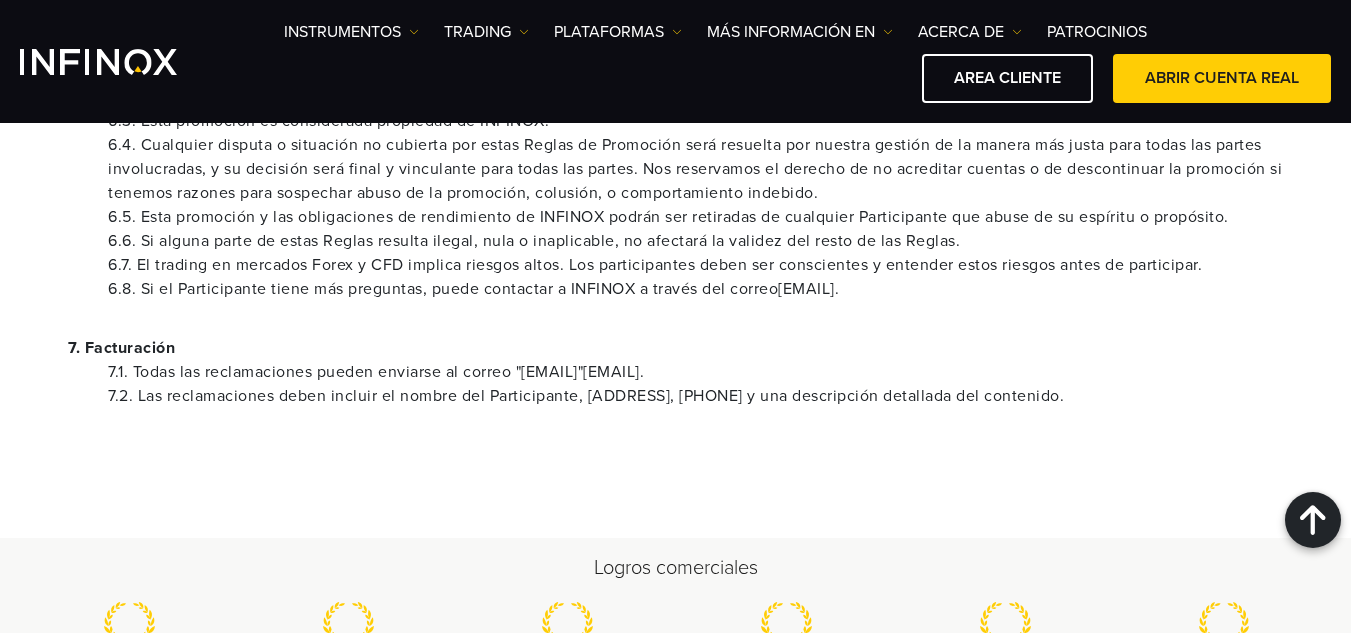 scroll, scrollTop: 2147, scrollLeft: 0, axis: vertical 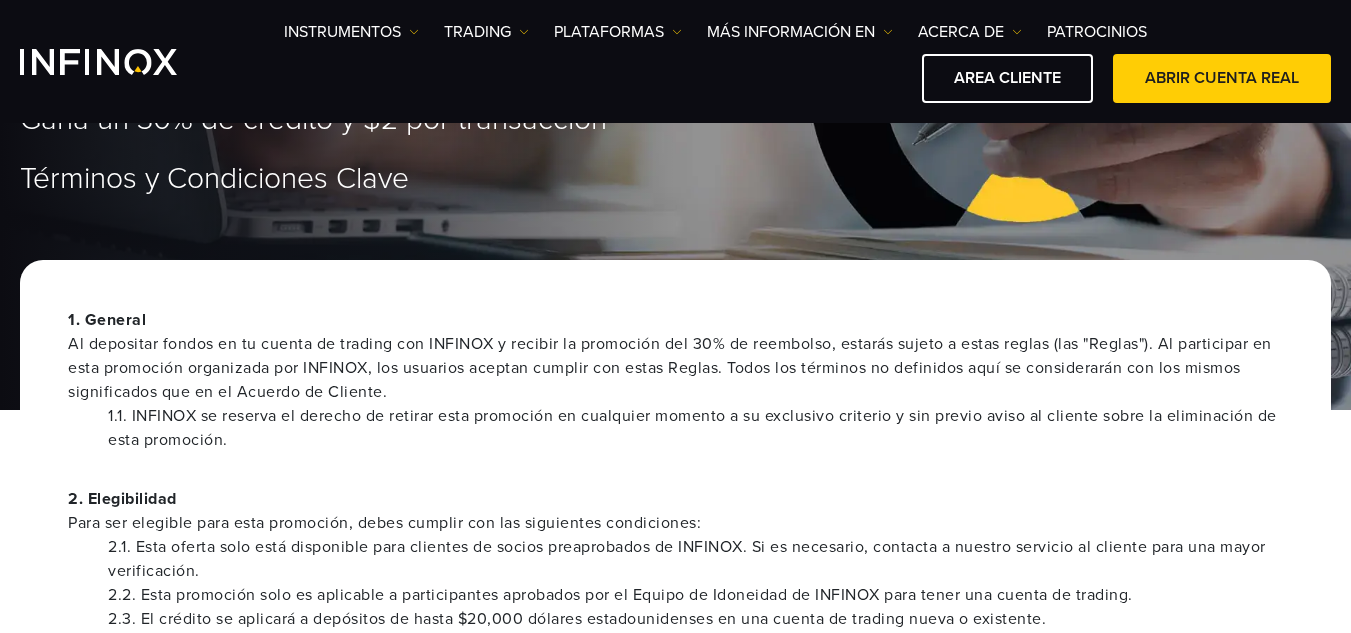 drag, startPoint x: 1134, startPoint y: 398, endPoint x: 69, endPoint y: 328, distance: 1067.298 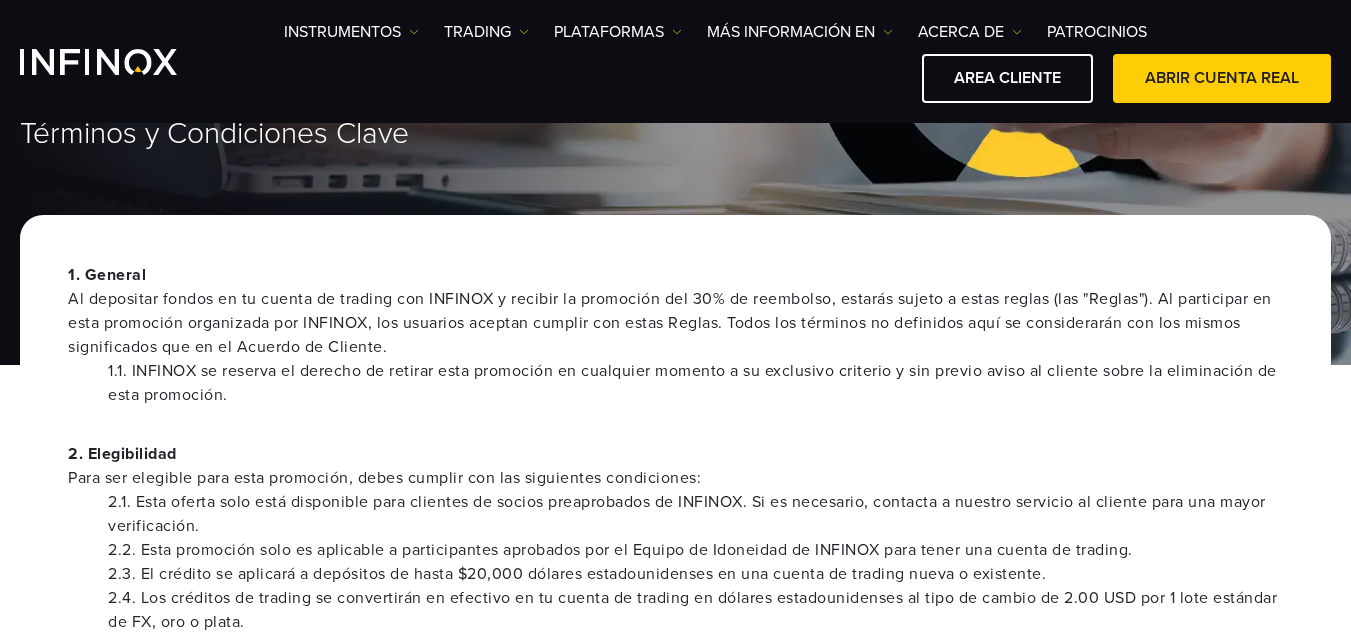 click on "Al depositar fondos en tu cuenta de trading con INFINOX y recibir la promoción del 30% de reembolso, estarás sujeto a estas reglas (las "Reglas"). Al participar en esta promoción organizada por INFINOX, los usuarios aceptan cumplir con estas Reglas. Todos los términos no definidos aquí se considerarán con los mismos significados que en el Acuerdo de Cliente." at bounding box center (675, 323) 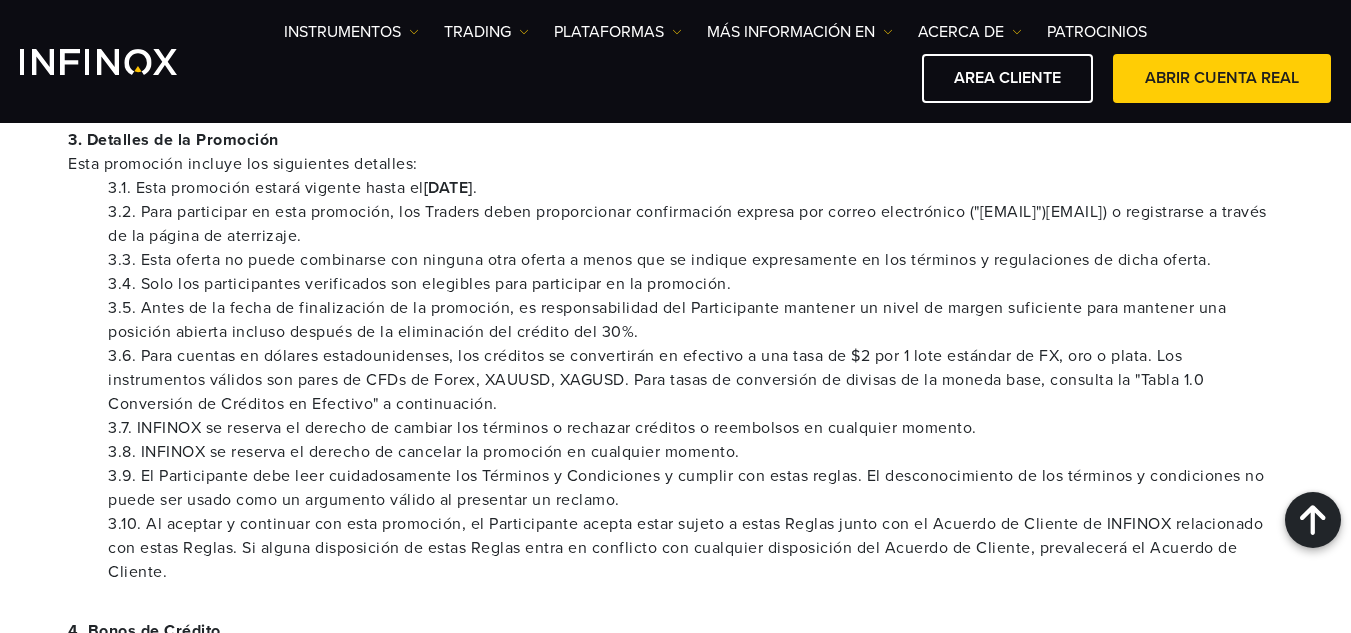 scroll, scrollTop: 814, scrollLeft: 0, axis: vertical 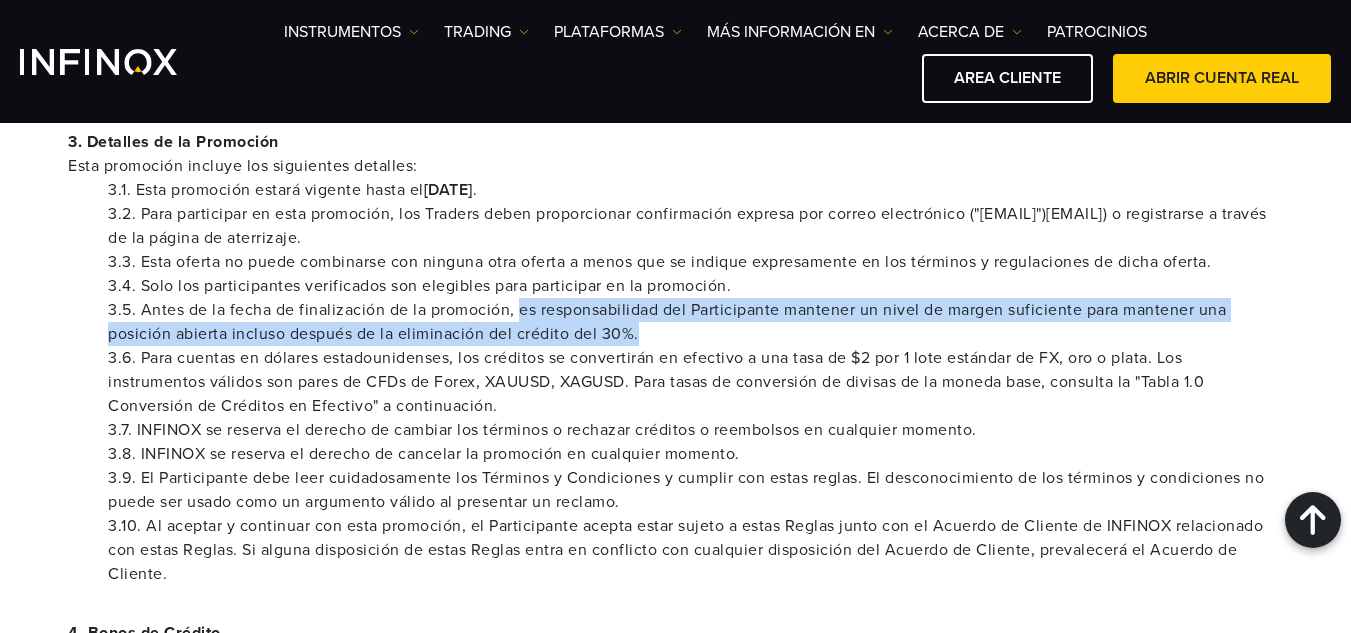 drag, startPoint x: 517, startPoint y: 309, endPoint x: 666, endPoint y: 327, distance: 150.08331 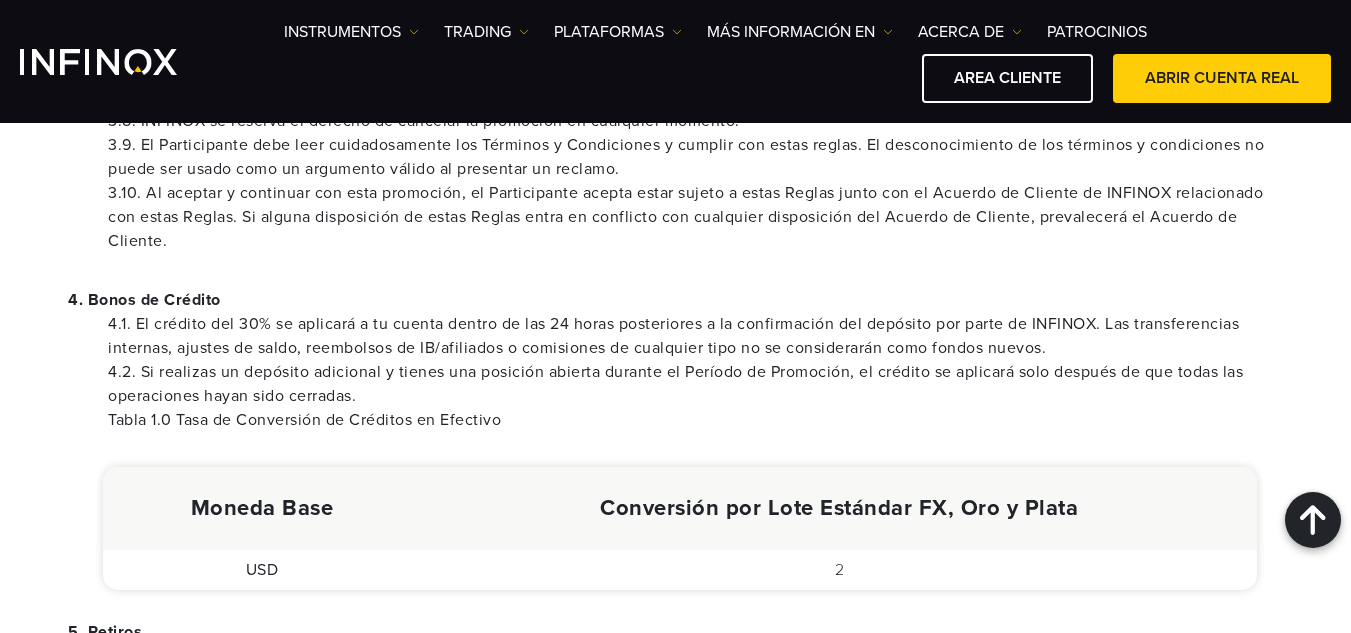 scroll, scrollTop: 1146, scrollLeft: 0, axis: vertical 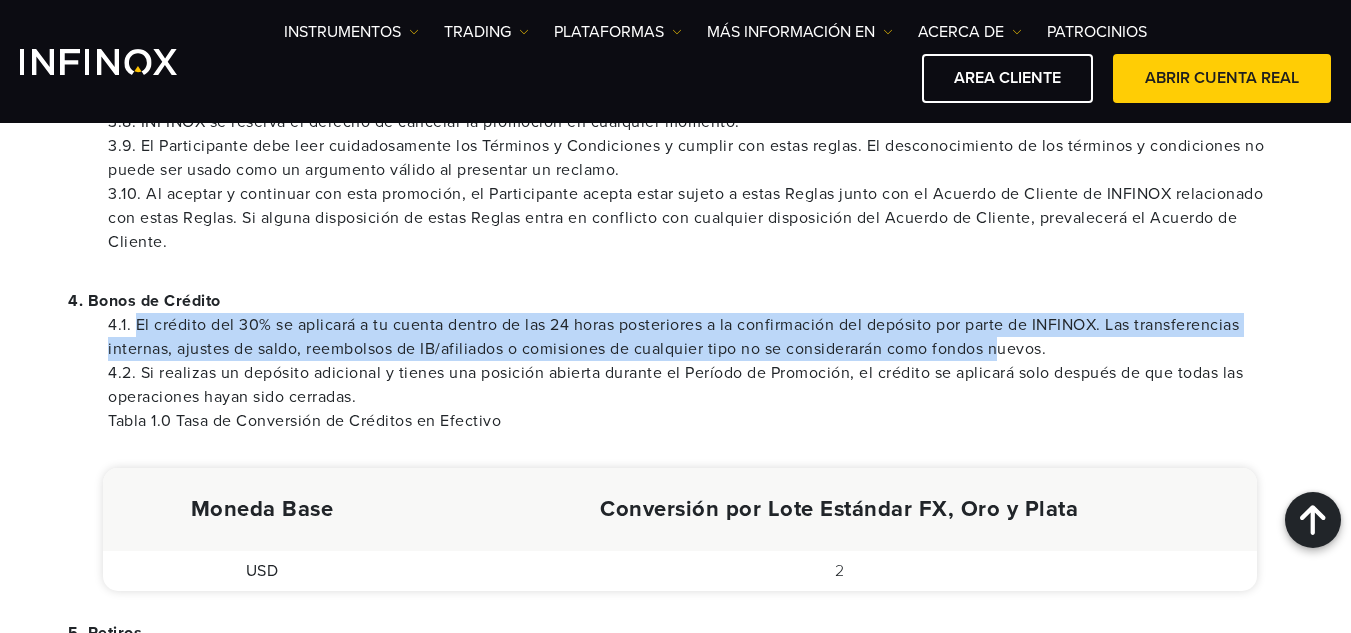 drag, startPoint x: 137, startPoint y: 330, endPoint x: 1004, endPoint y: 354, distance: 867.3321 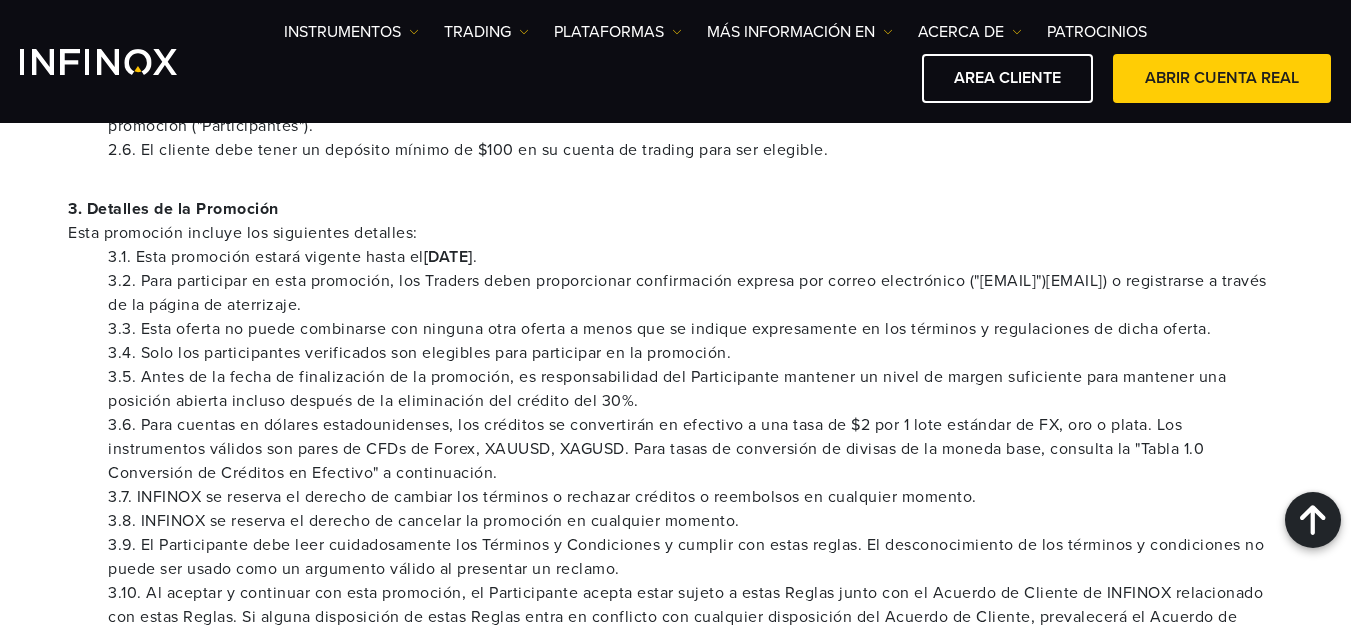 scroll, scrollTop: 751, scrollLeft: 0, axis: vertical 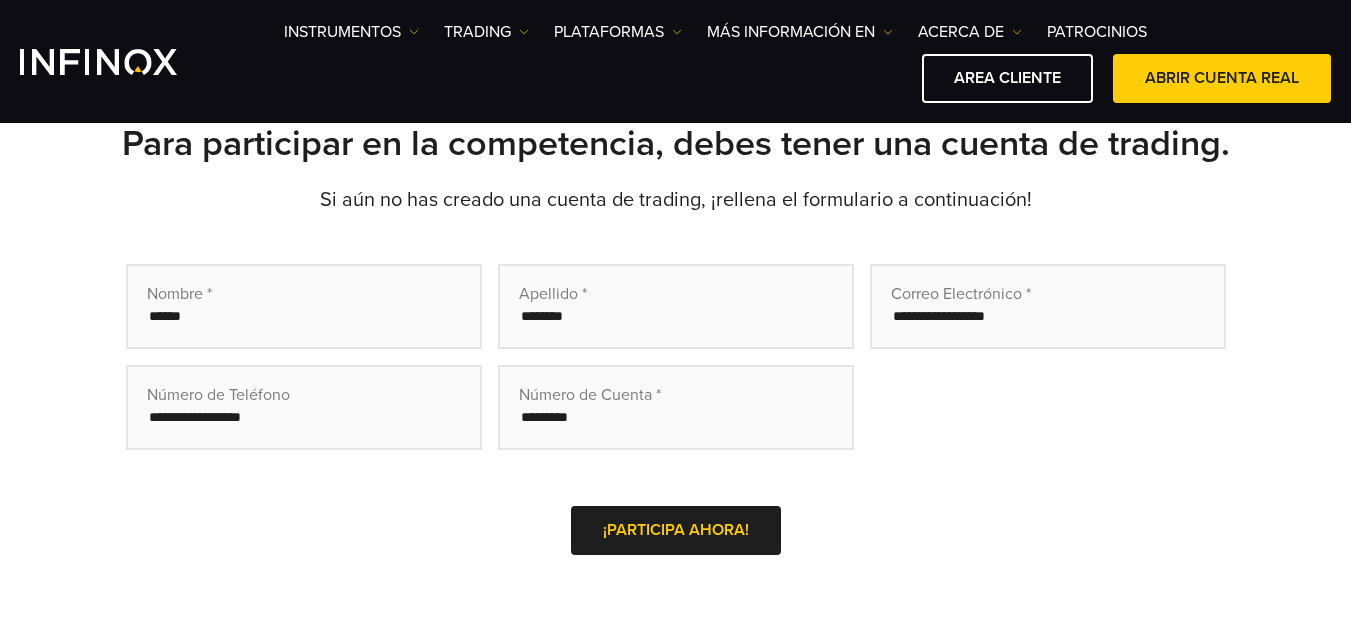 click on "Nombre * Apellido * Correo Electrónico * Número de Teléfono Número de Cuenta *
¡PARTICIPA AHORA!" at bounding box center (676, 437) 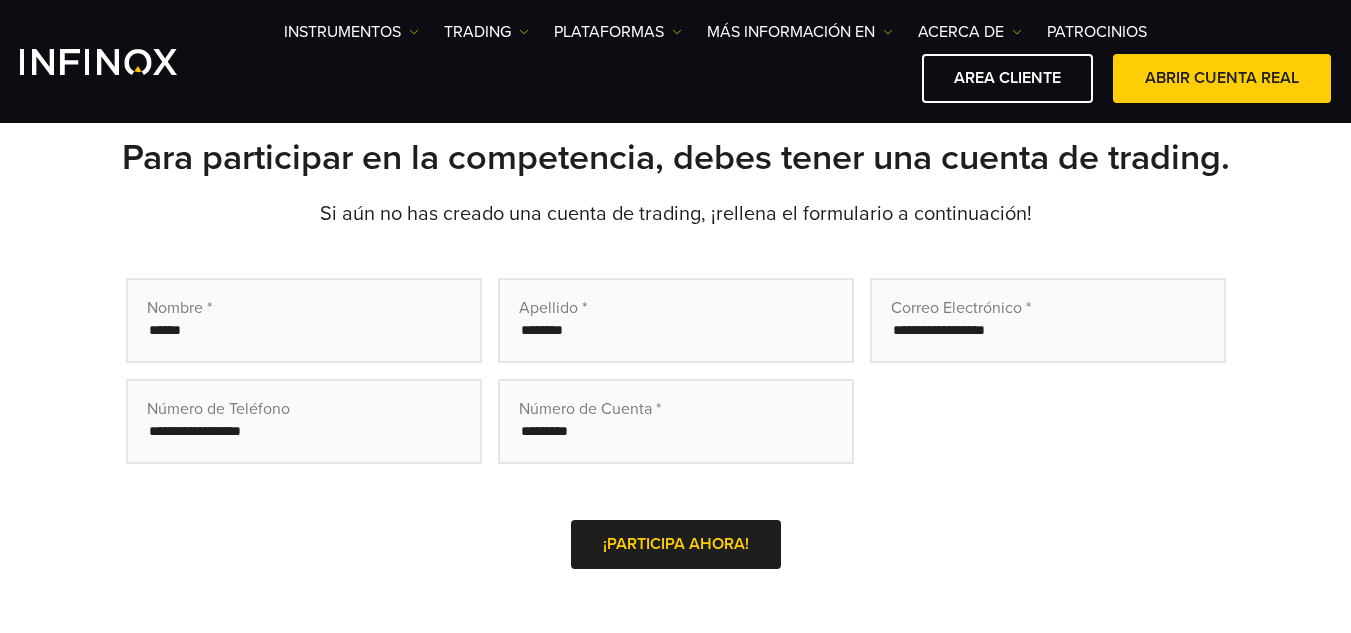 scroll, scrollTop: 575, scrollLeft: 0, axis: vertical 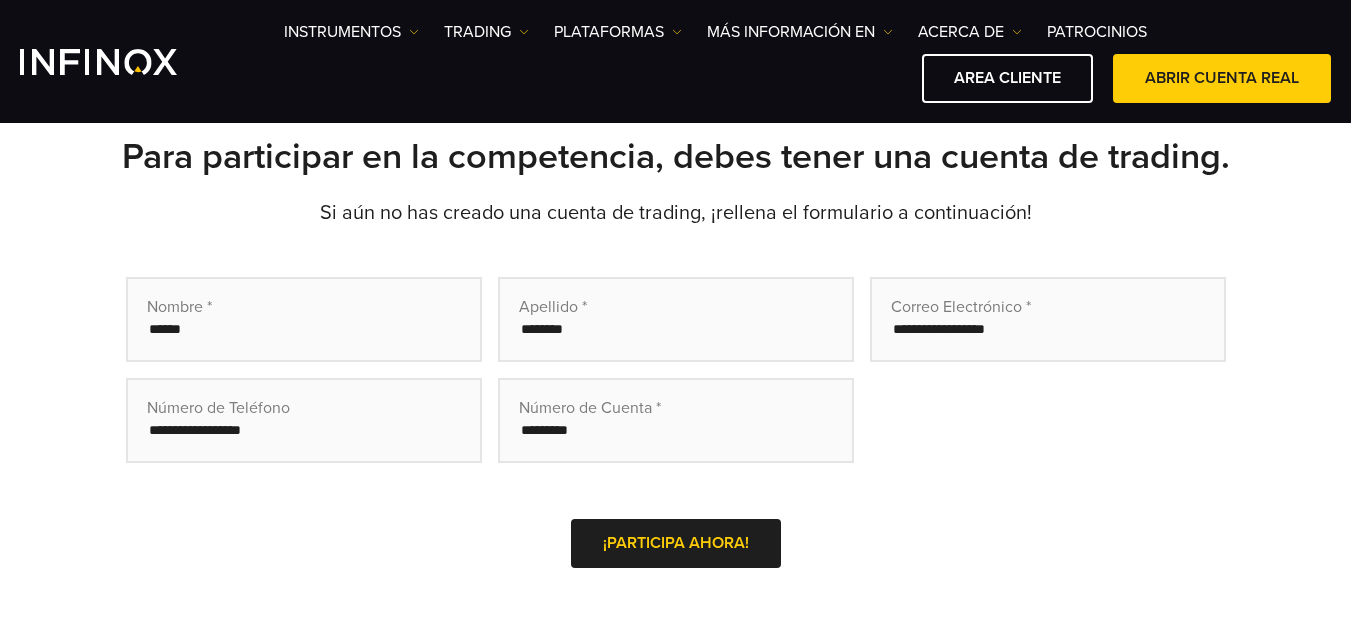 click on "Nombre * Apellido * Correo Electrónico * Número de Teléfono Número de Cuenta *
¡PARTICIPA AHORA!" at bounding box center [676, 450] 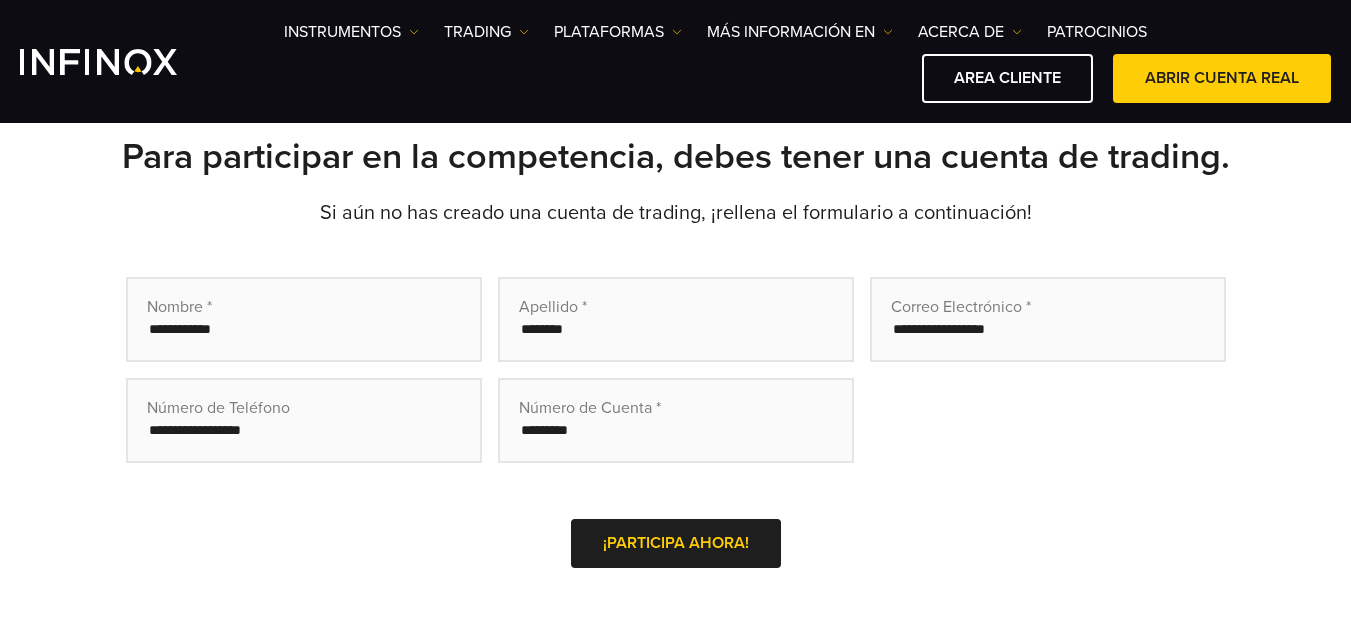 click on "**********" at bounding box center (304, 319) 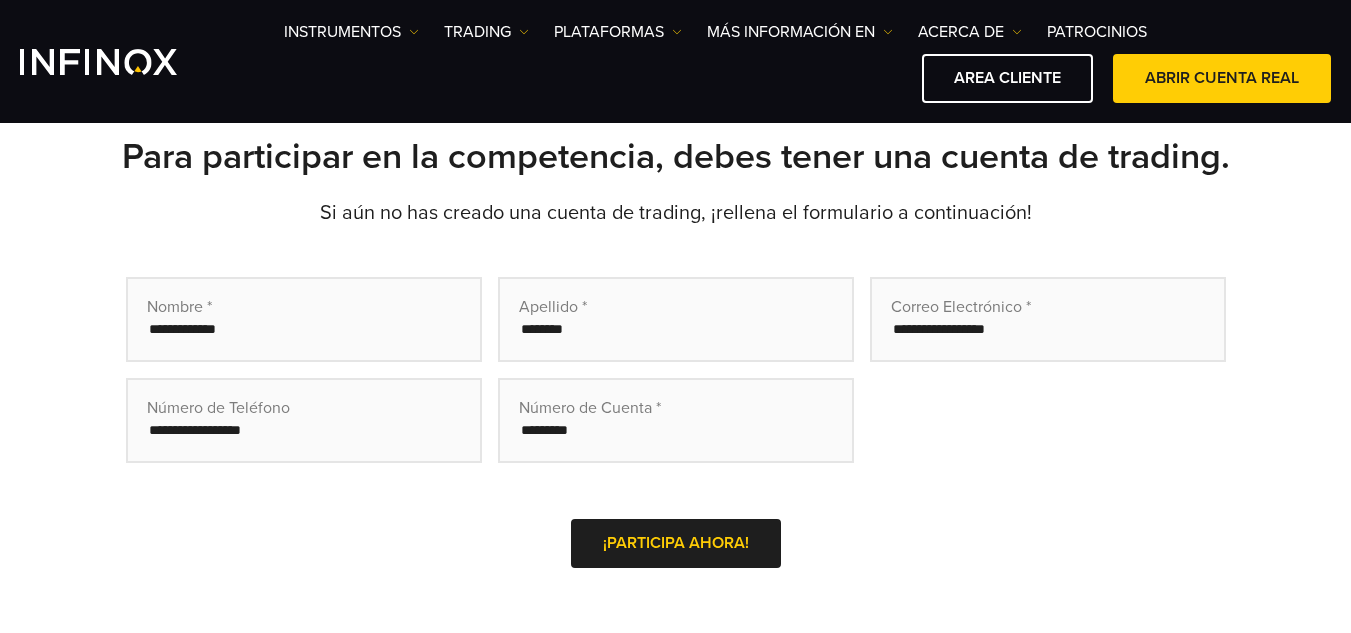 scroll, scrollTop: 0, scrollLeft: 0, axis: both 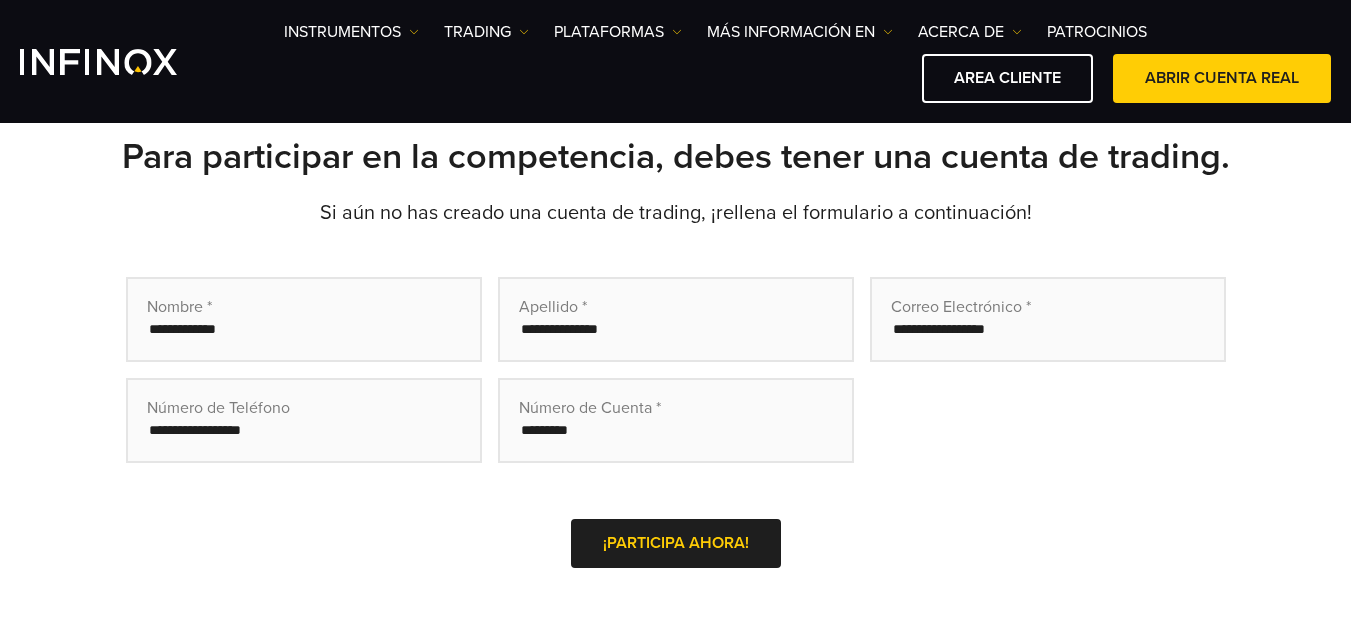 type on "**********" 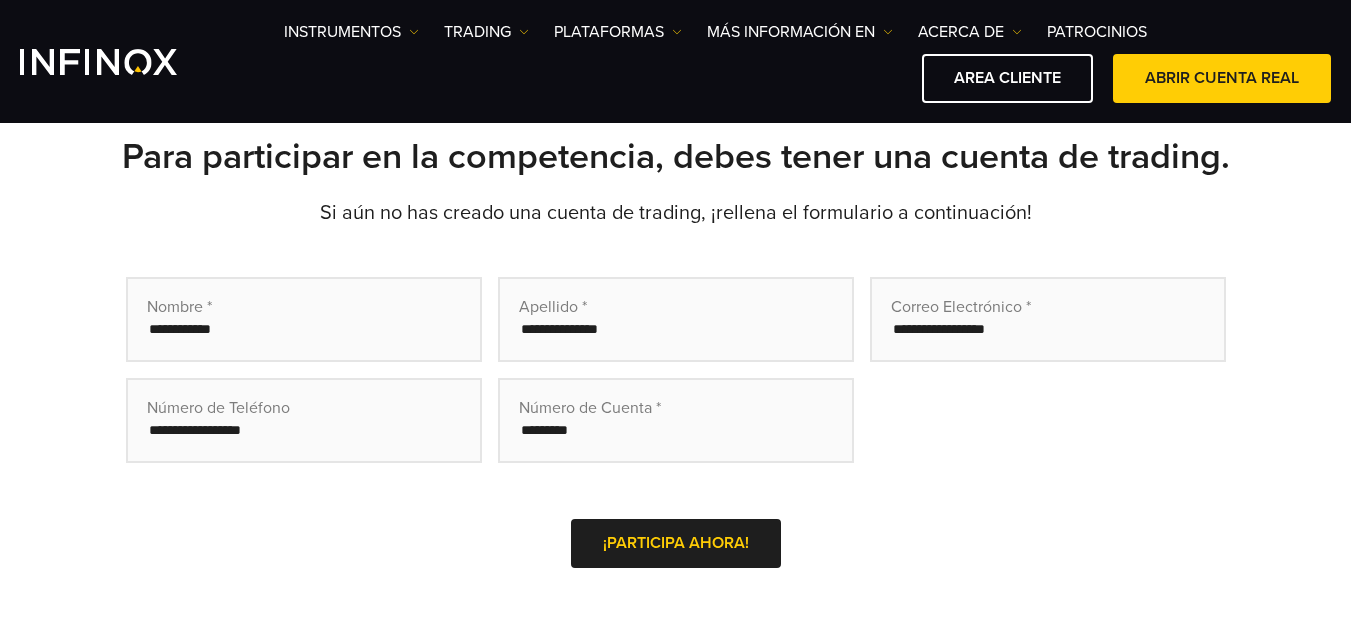 type on "**********" 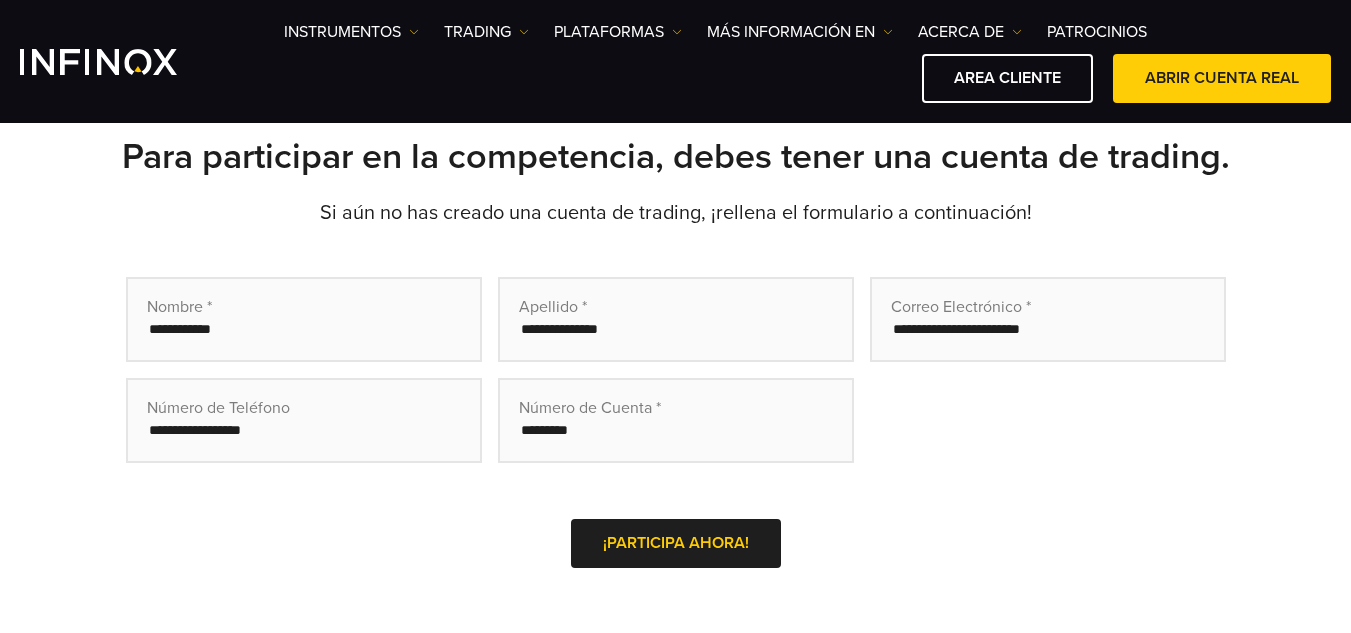 type on "**********" 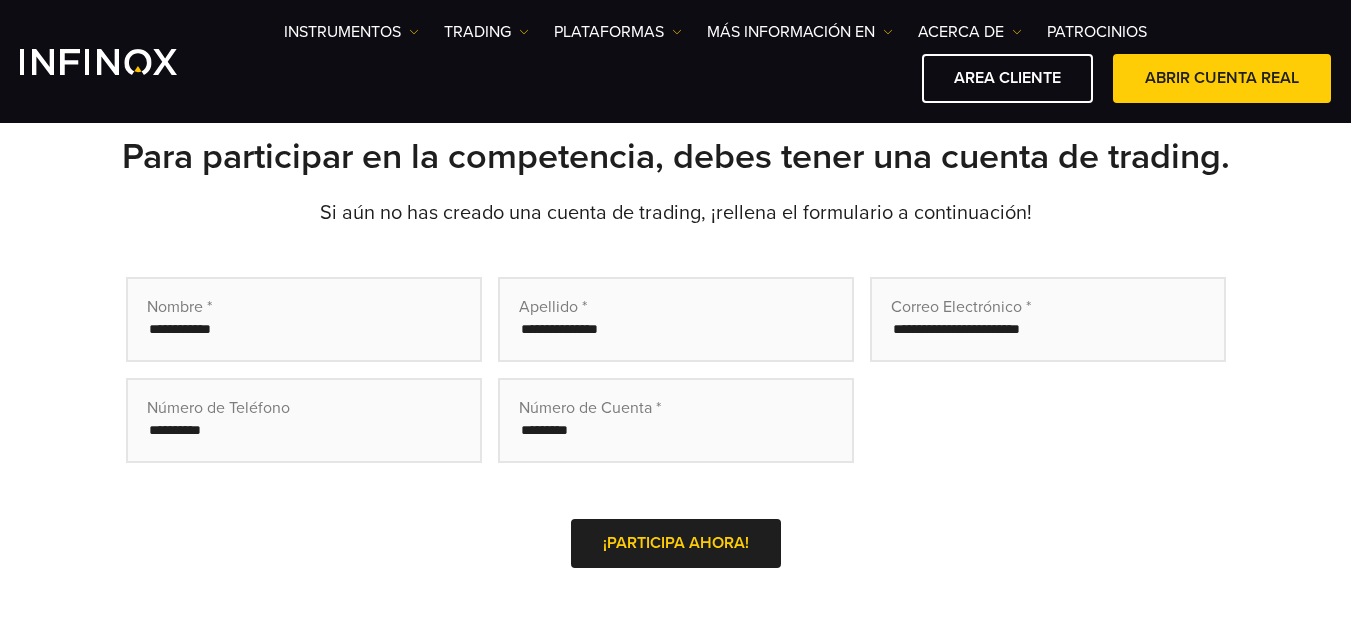 type on "**********" 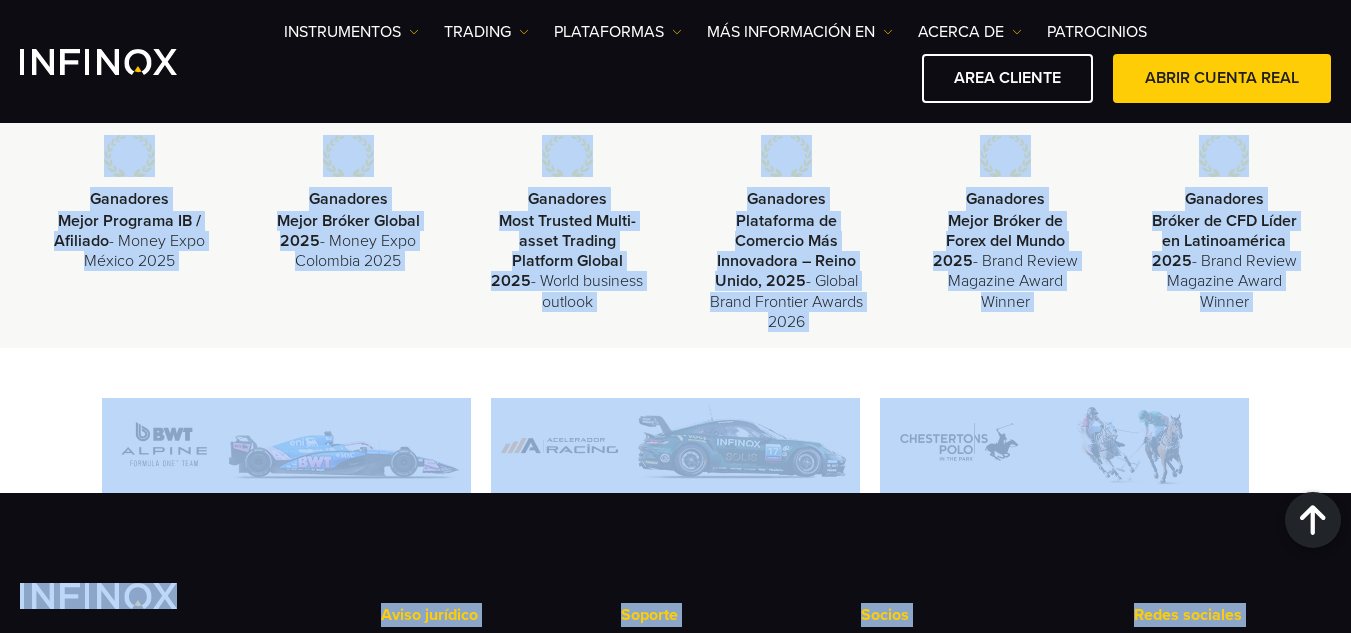 scroll, scrollTop: 2224, scrollLeft: 0, axis: vertical 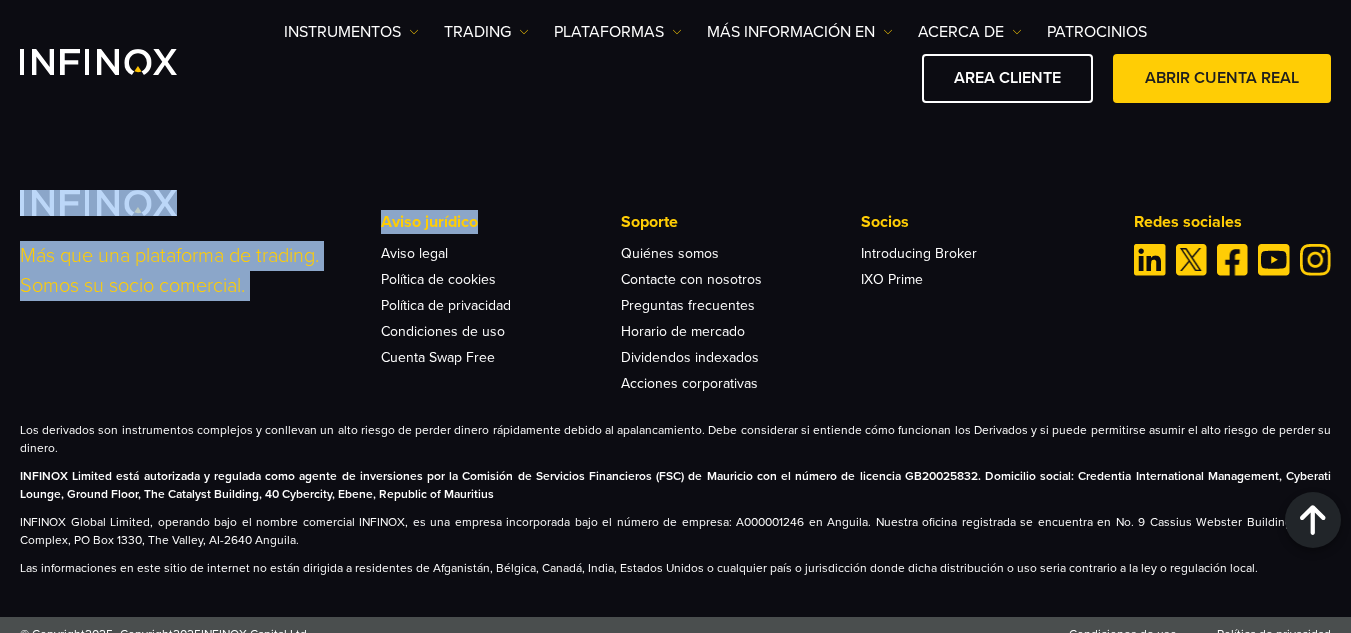 drag, startPoint x: 633, startPoint y: 471, endPoint x: 495, endPoint y: 207, distance: 297.8926 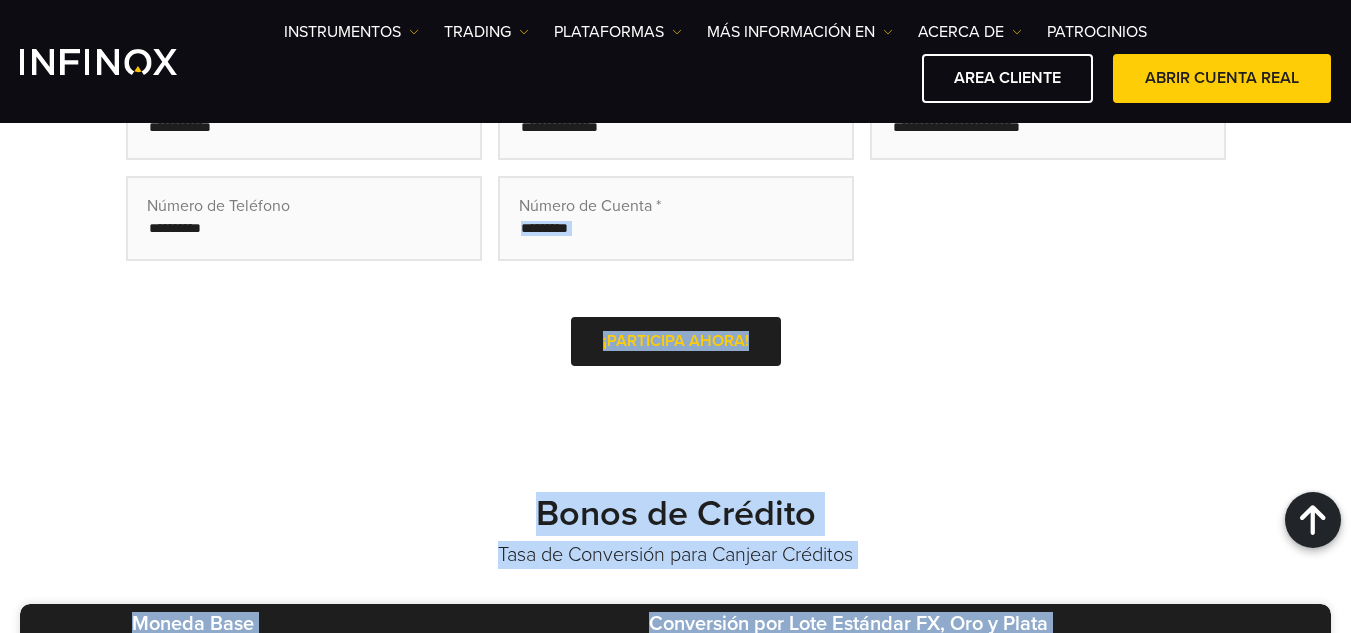click on "¡PARTICIPA AHORA!" at bounding box center (676, 341) 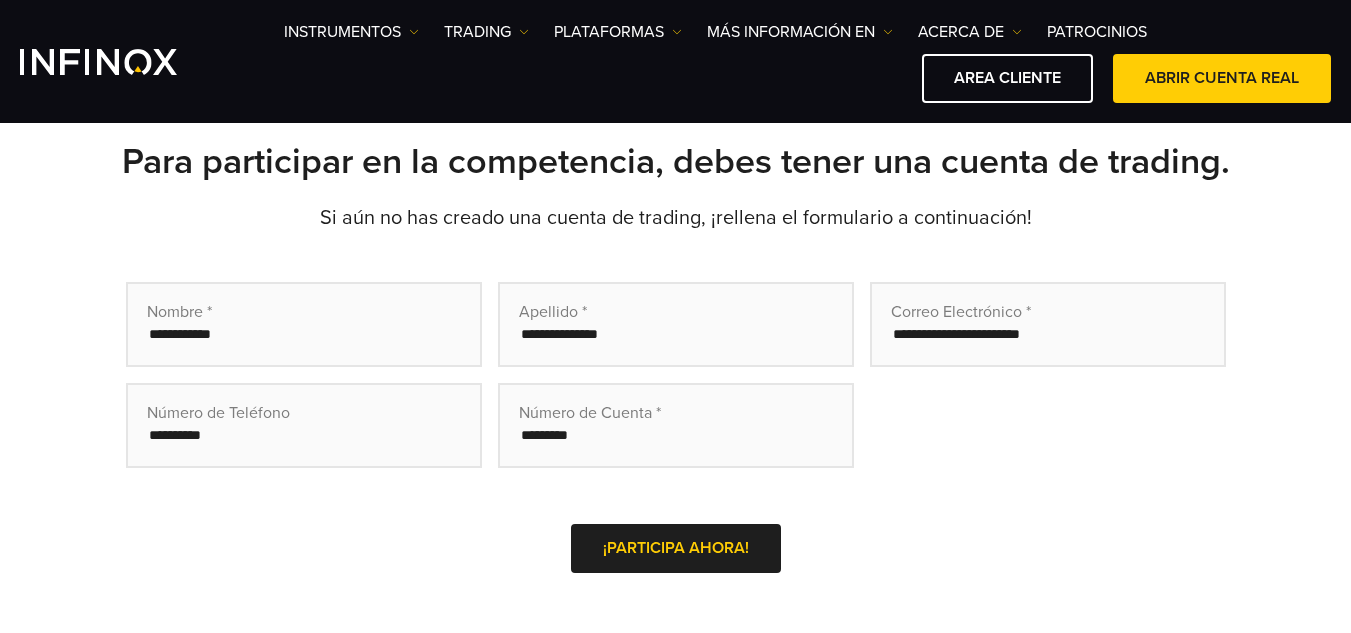 scroll, scrollTop: 558, scrollLeft: 0, axis: vertical 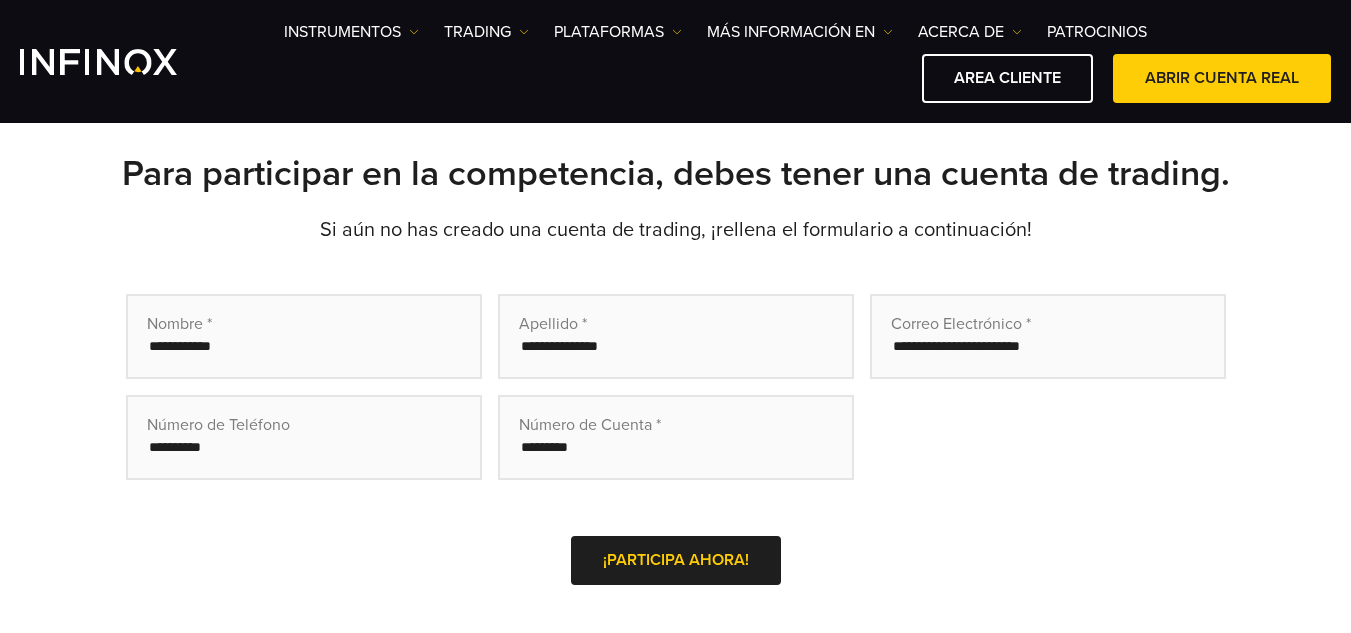 click at bounding box center (676, 437) 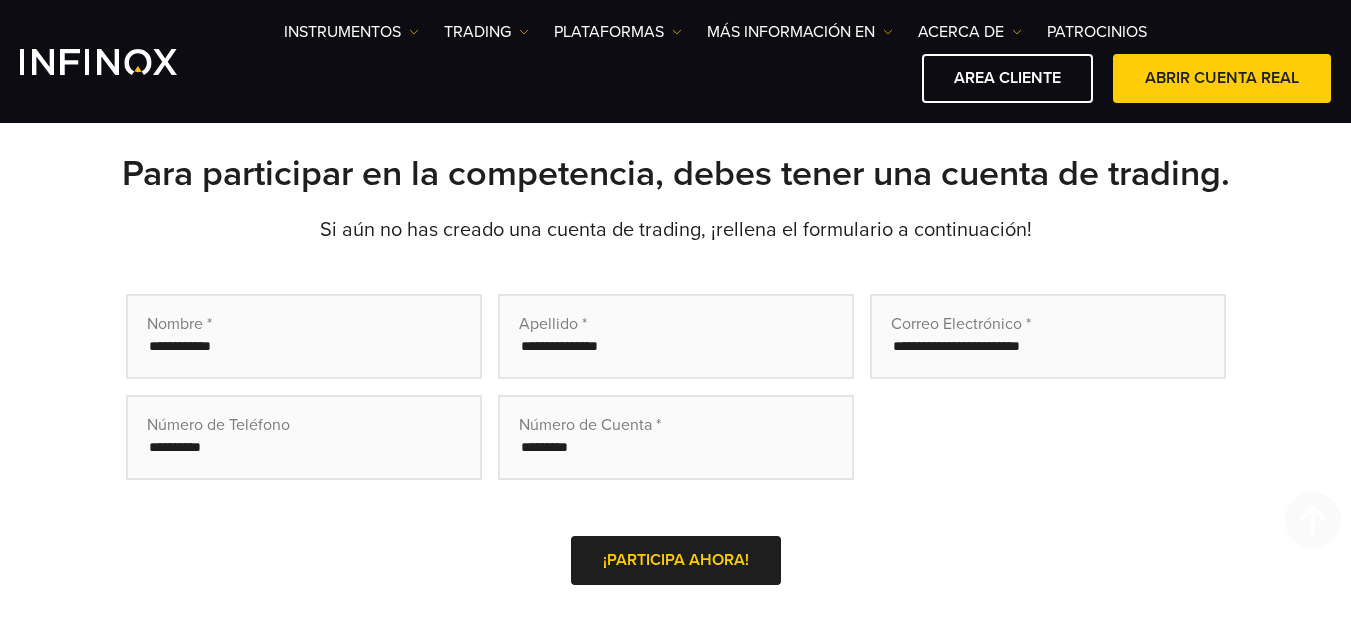 scroll, scrollTop: 810, scrollLeft: 0, axis: vertical 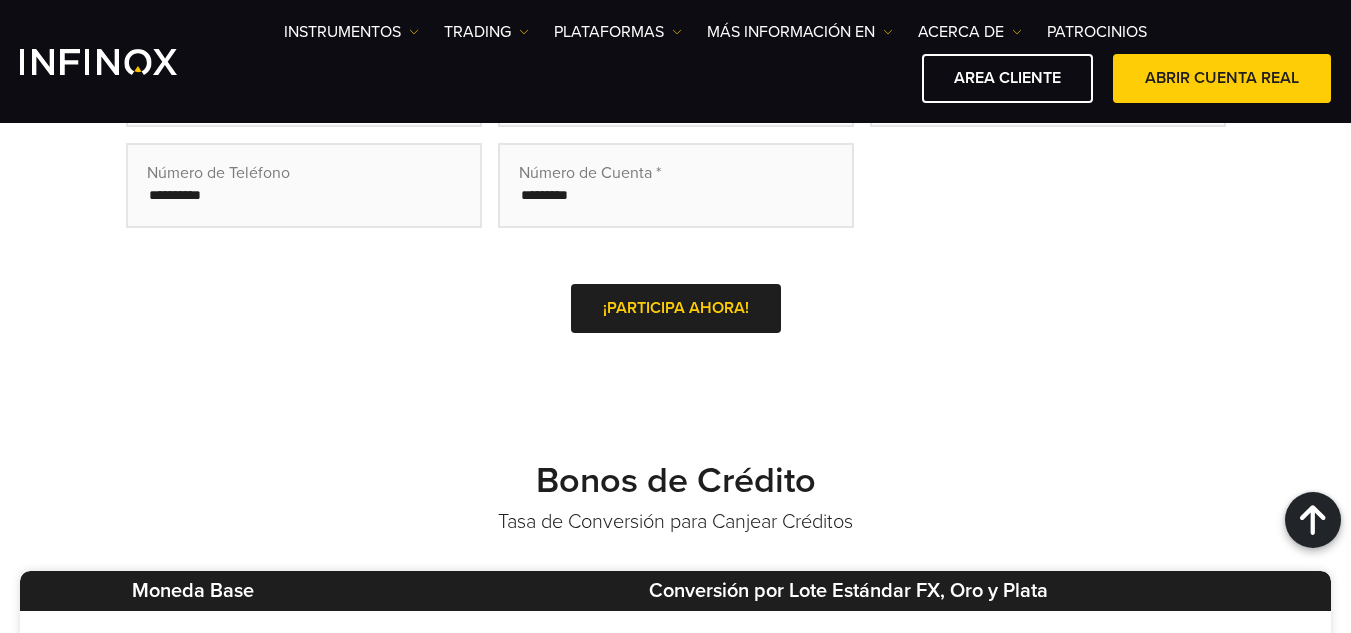 type on "*********" 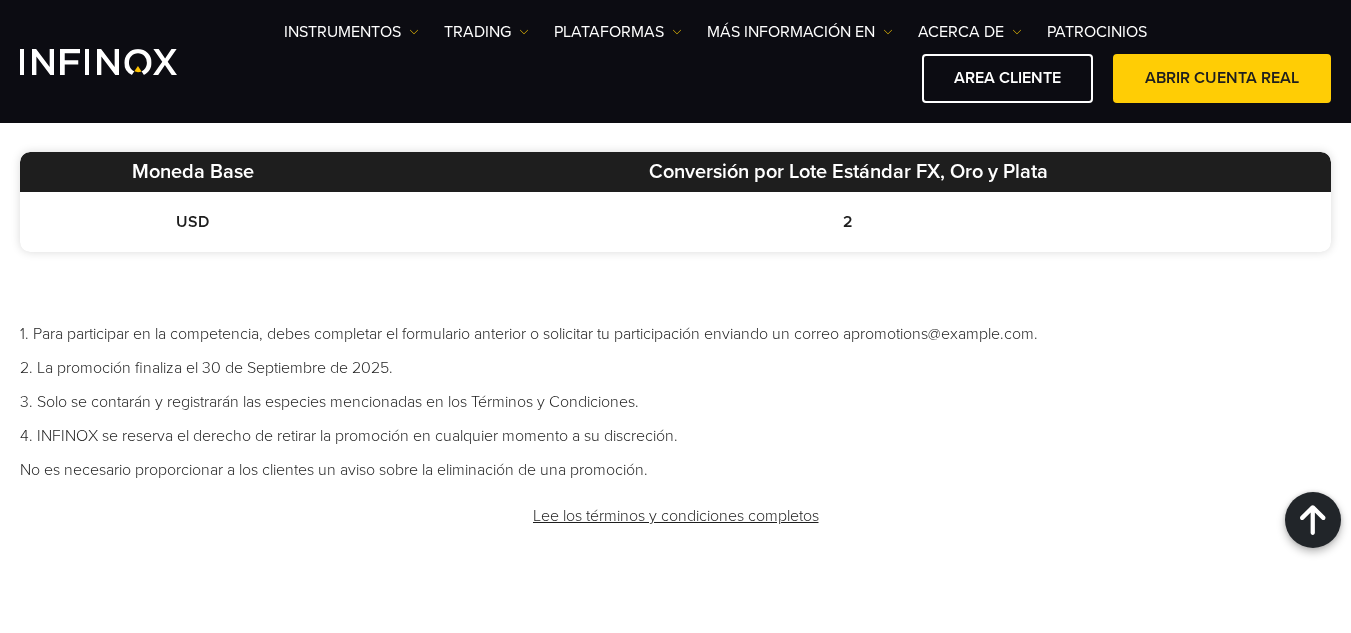 scroll, scrollTop: 1170, scrollLeft: 0, axis: vertical 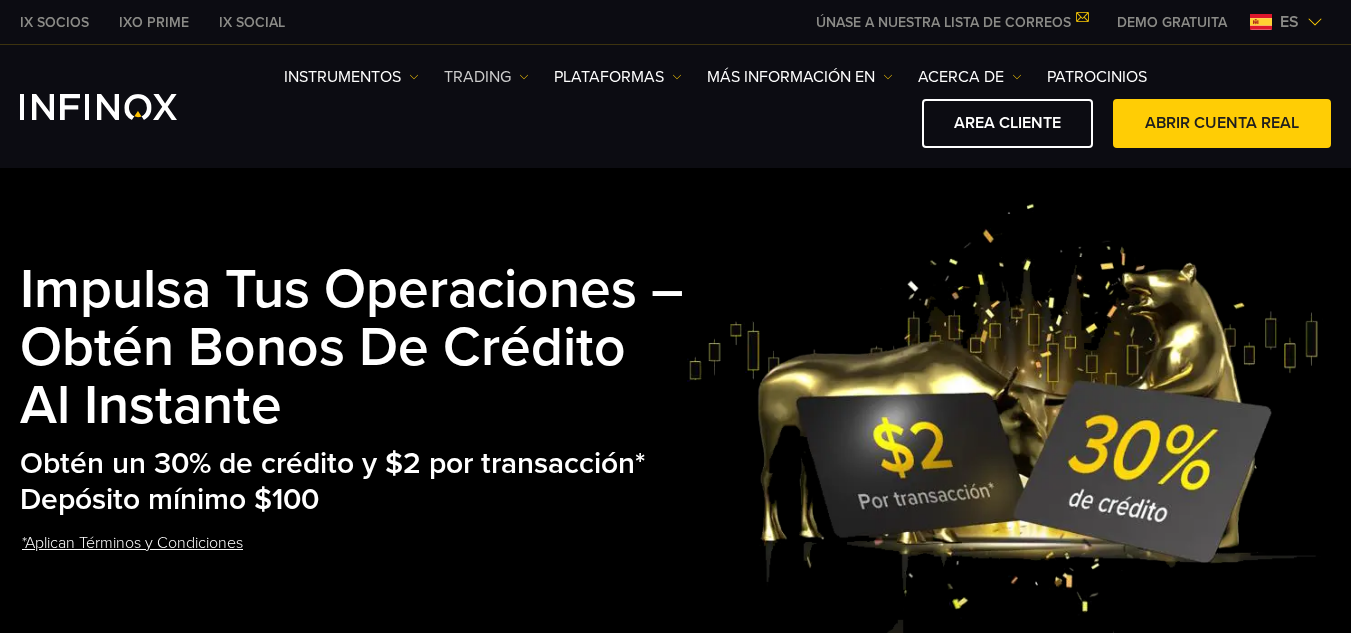 click at bounding box center [524, 77] 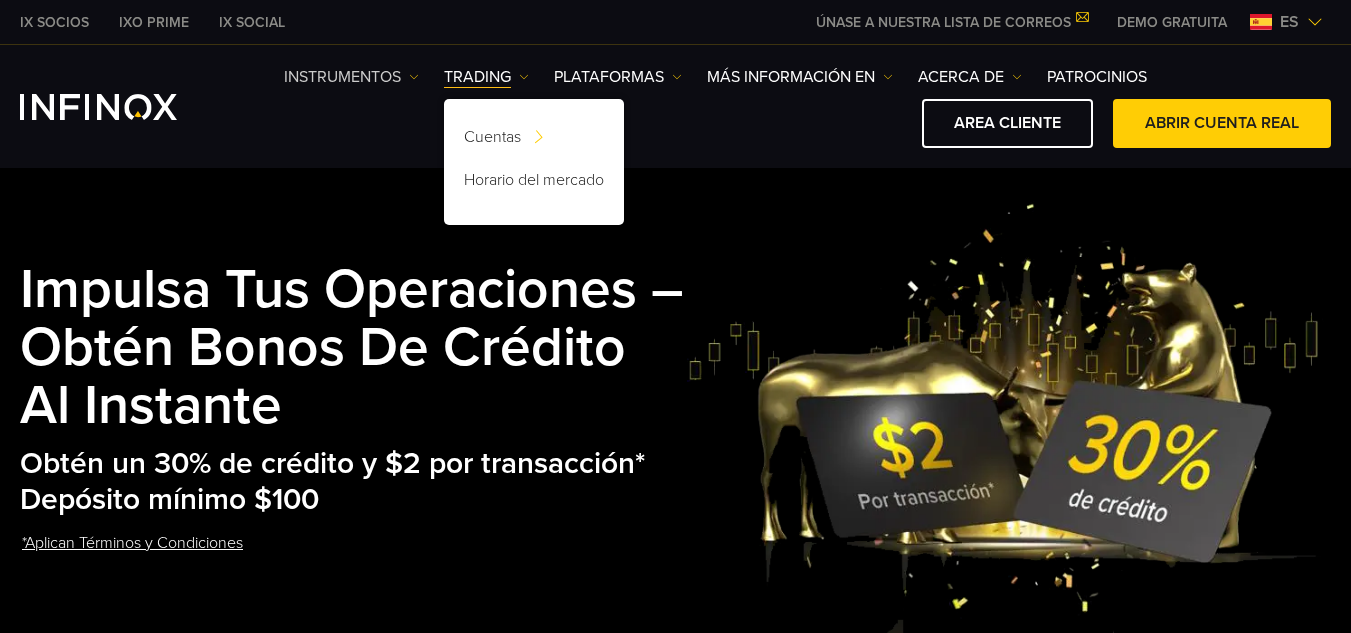 click on "Instrumentos" at bounding box center (351, 77) 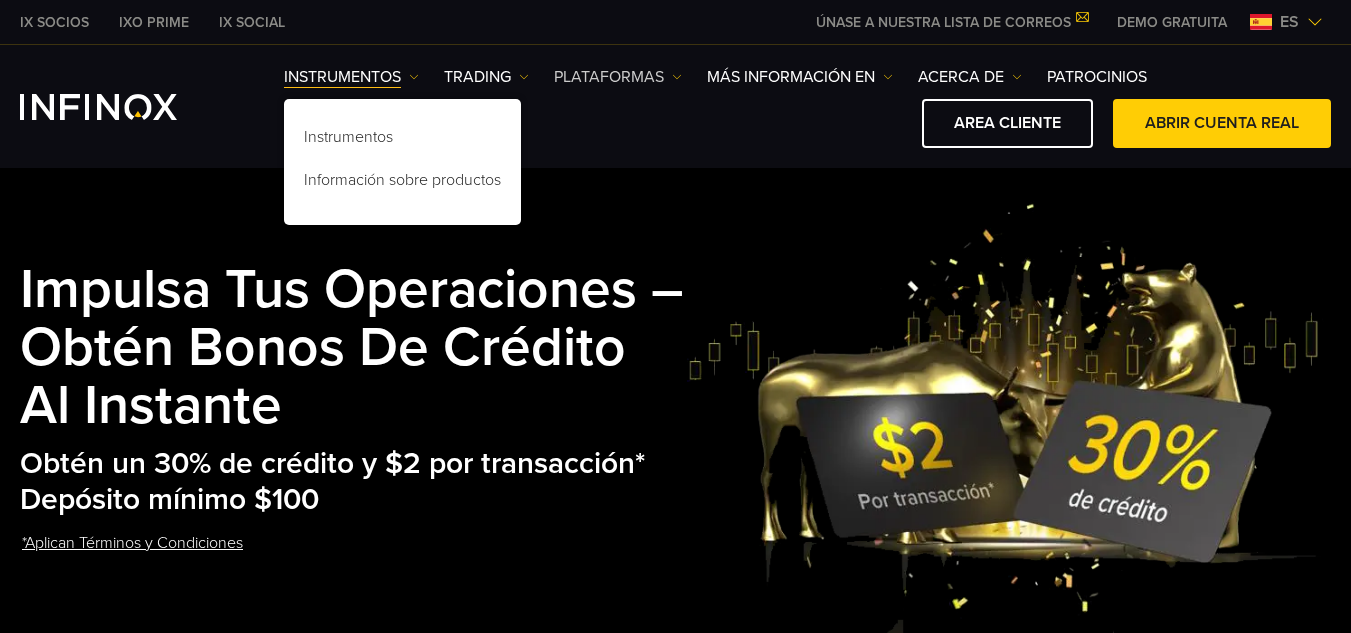 click on "PLATAFORMAS" at bounding box center [618, 77] 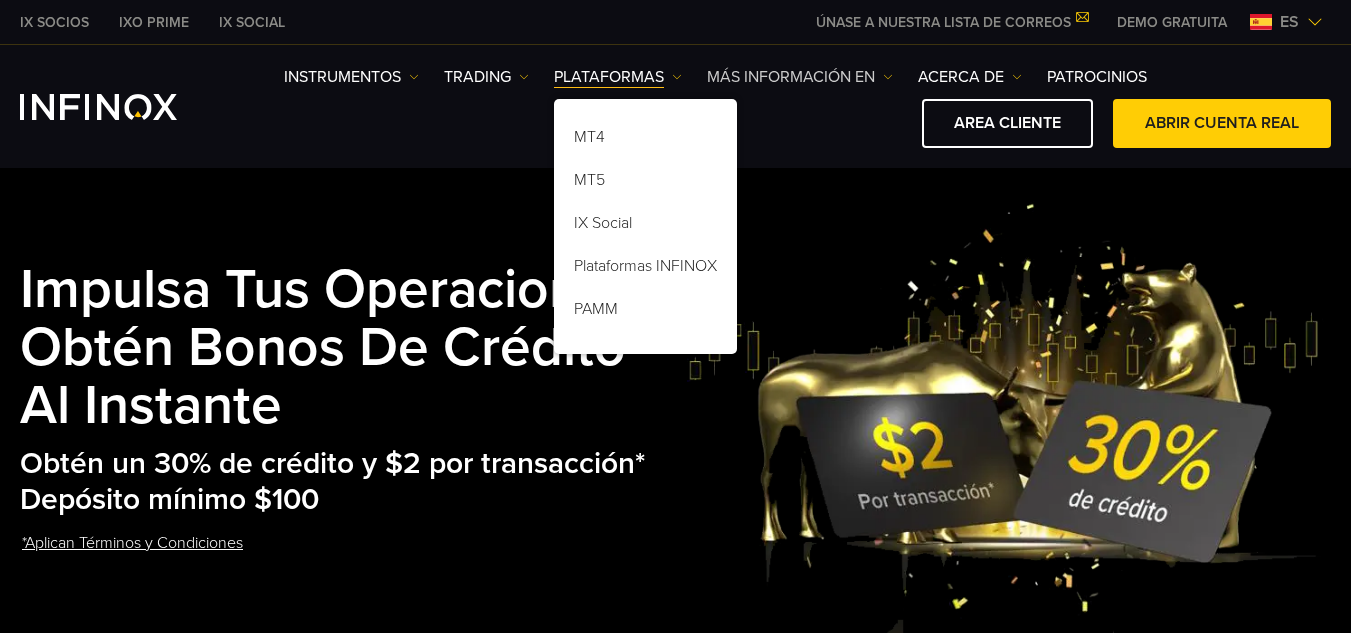 click on "Más información en" at bounding box center [800, 77] 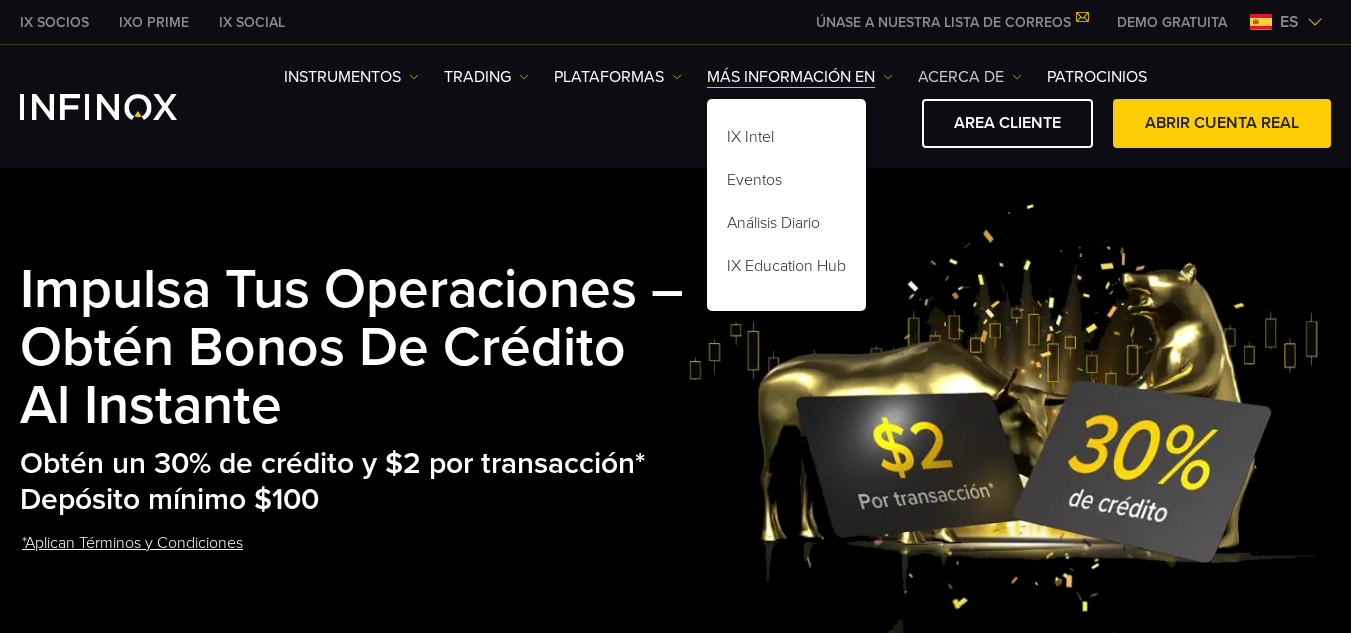 click on "ACERCA DE" at bounding box center (970, 77) 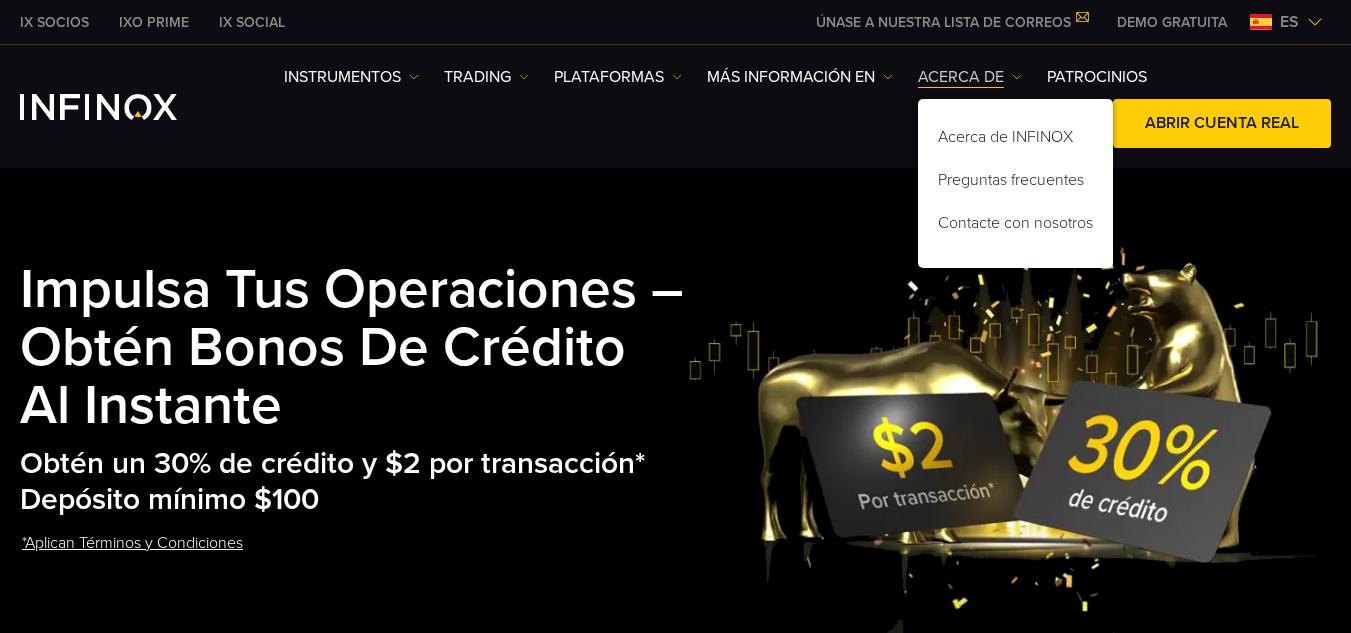 click on "ACERCA DE" at bounding box center [970, 77] 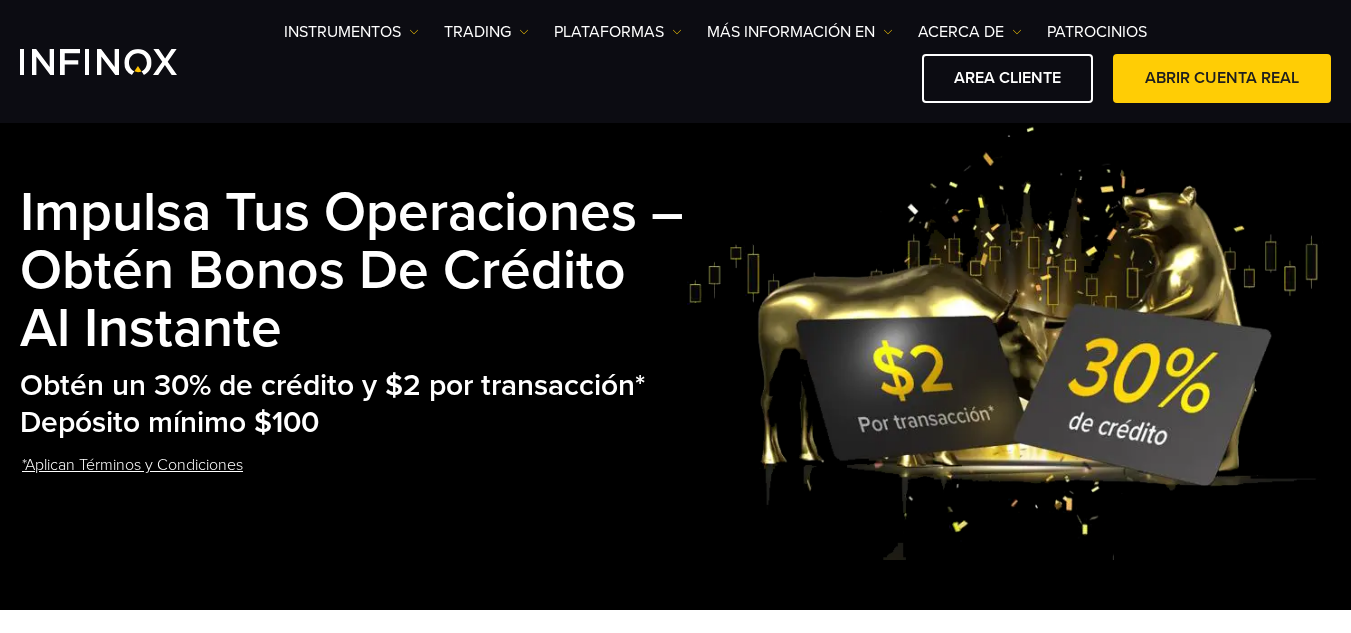 scroll, scrollTop: 64, scrollLeft: 0, axis: vertical 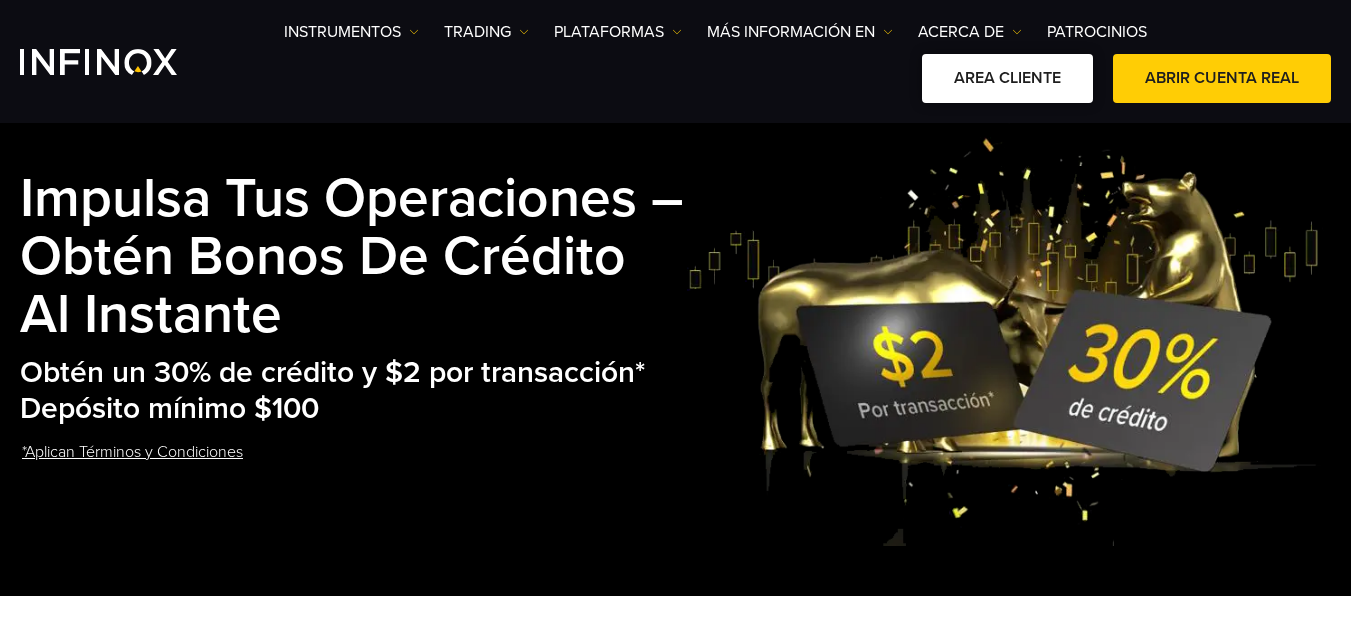 click on "AREA CLIENTE" at bounding box center [1007, 78] 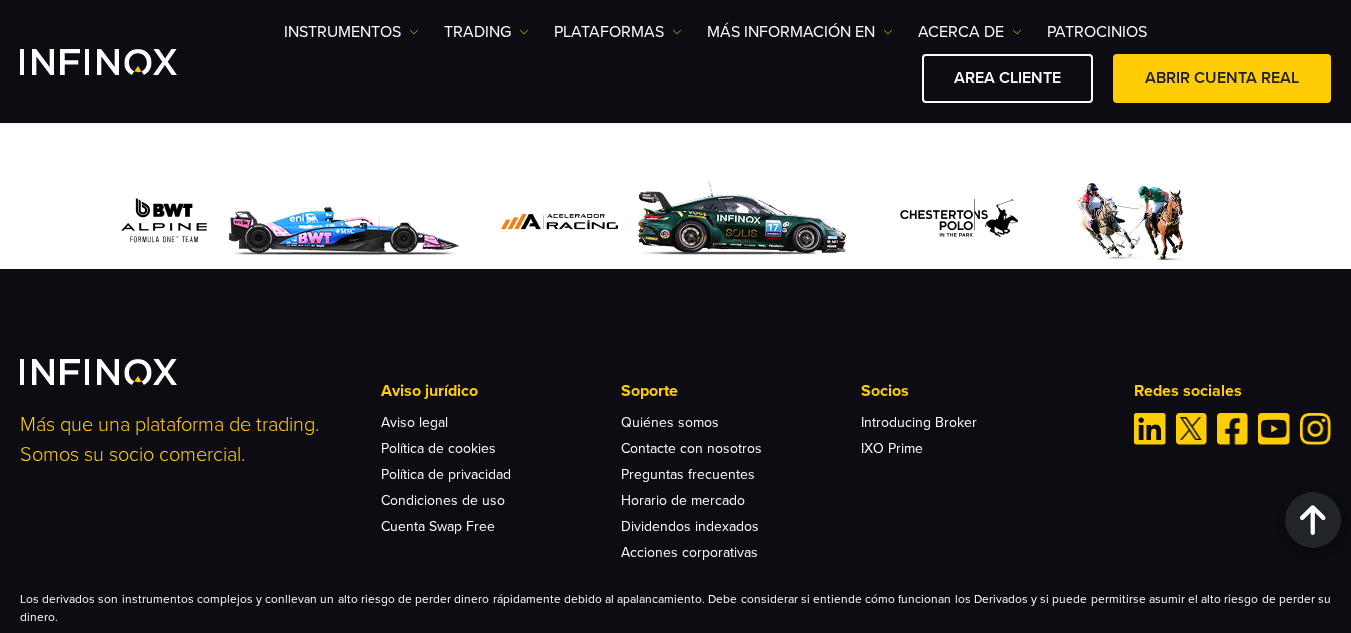scroll, scrollTop: 2164, scrollLeft: 0, axis: vertical 